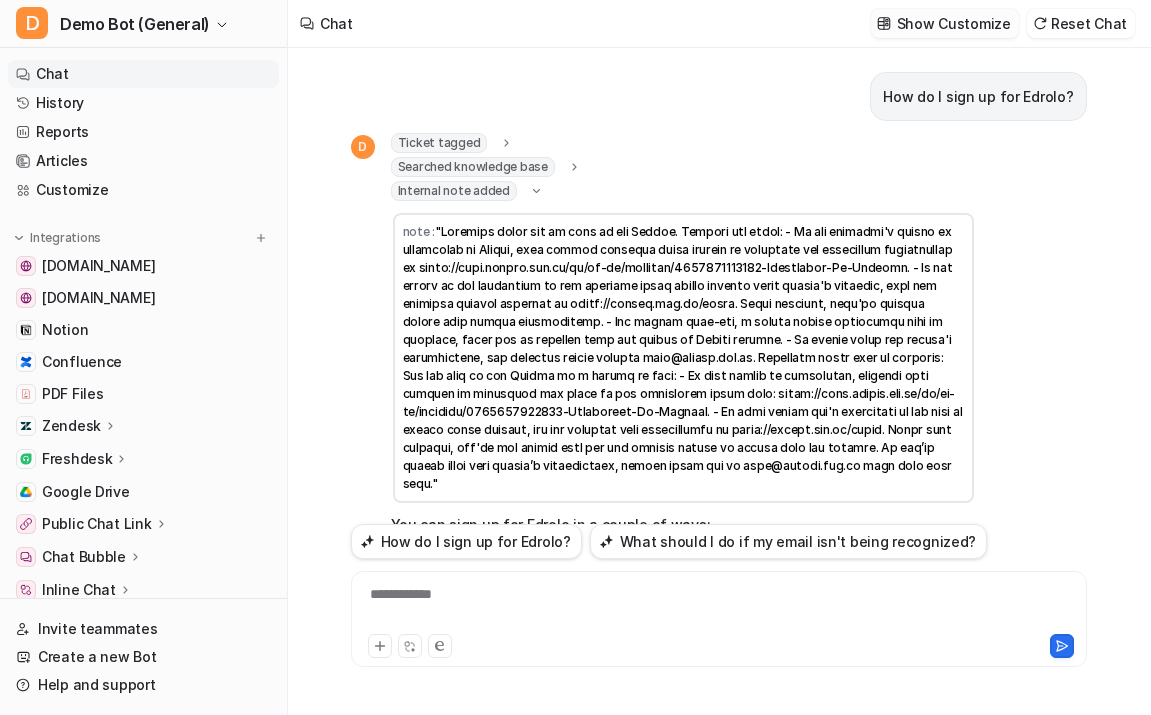 scroll, scrollTop: 0, scrollLeft: 0, axis: both 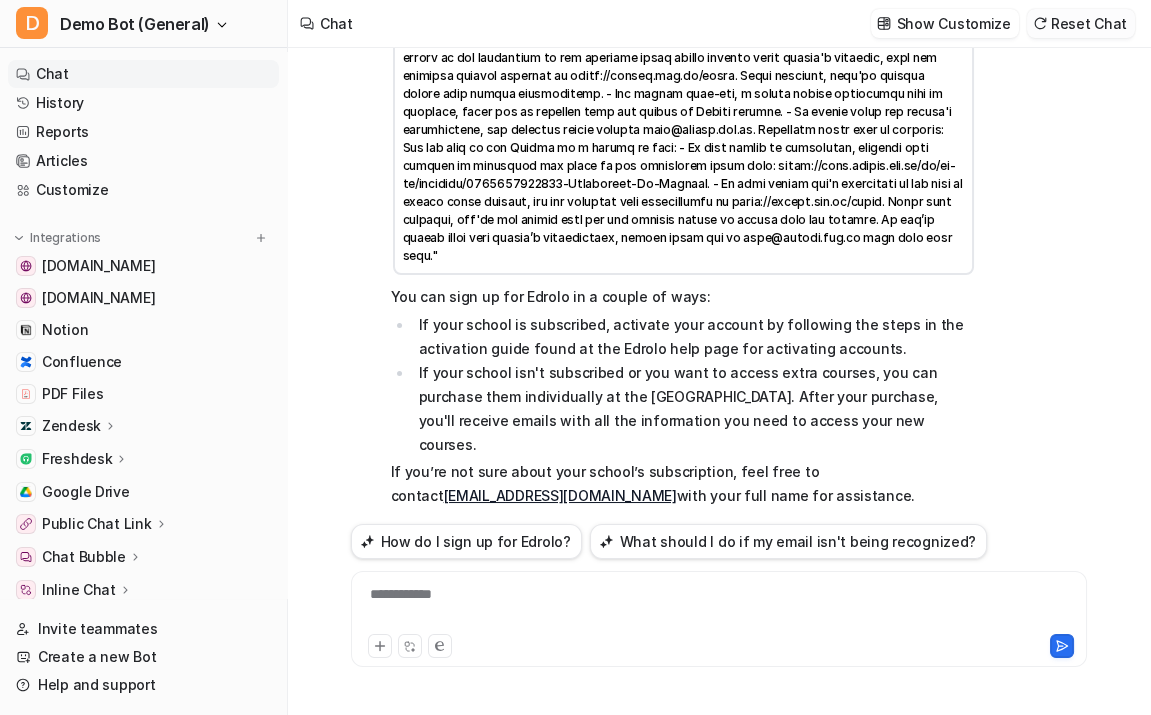click on "Reset Chat" at bounding box center [1081, 23] 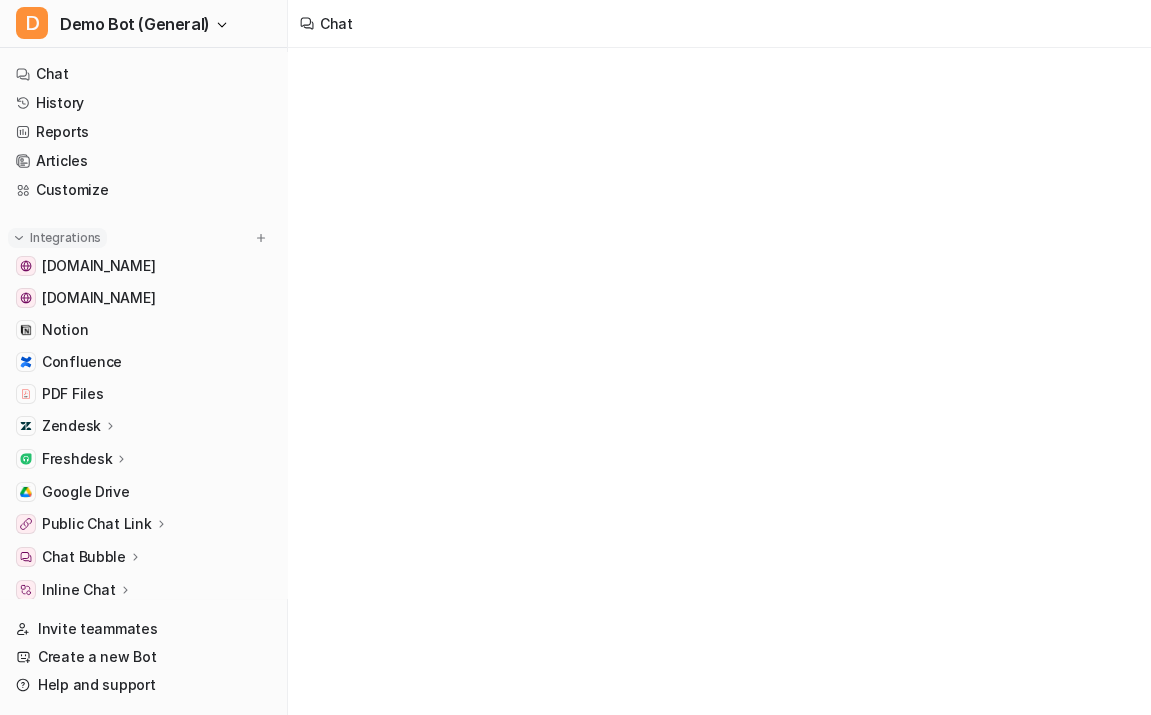 click at bounding box center [19, 238] 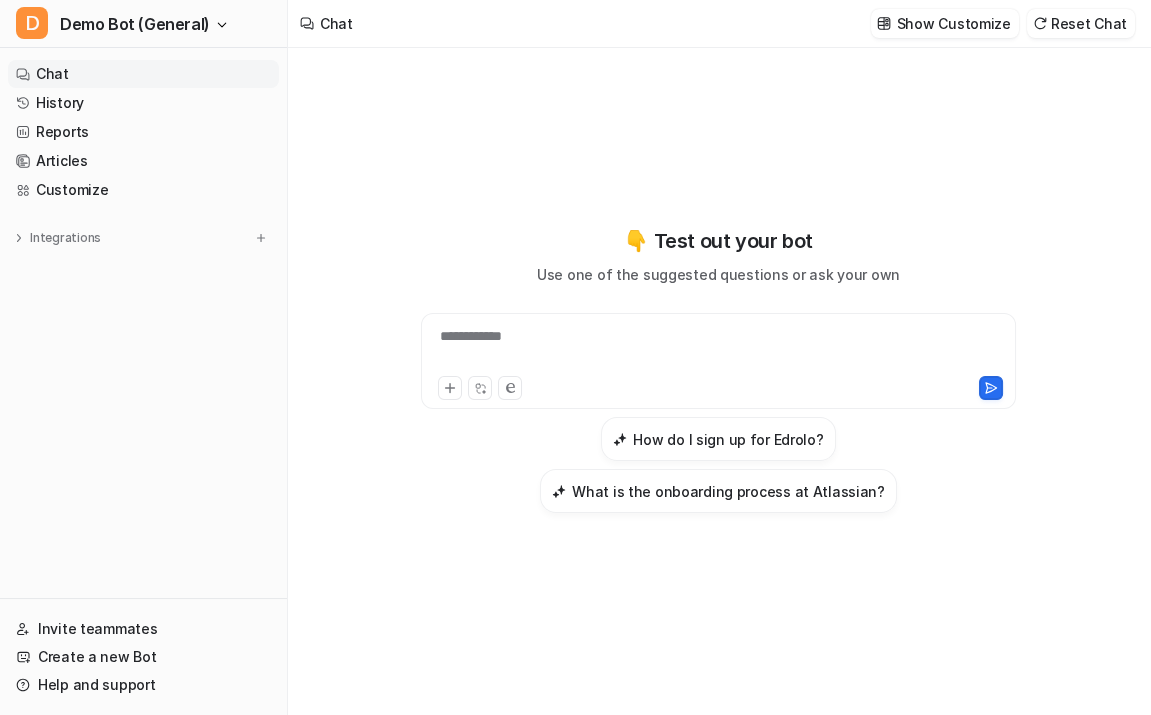 click on "**********" at bounding box center [719, 369] 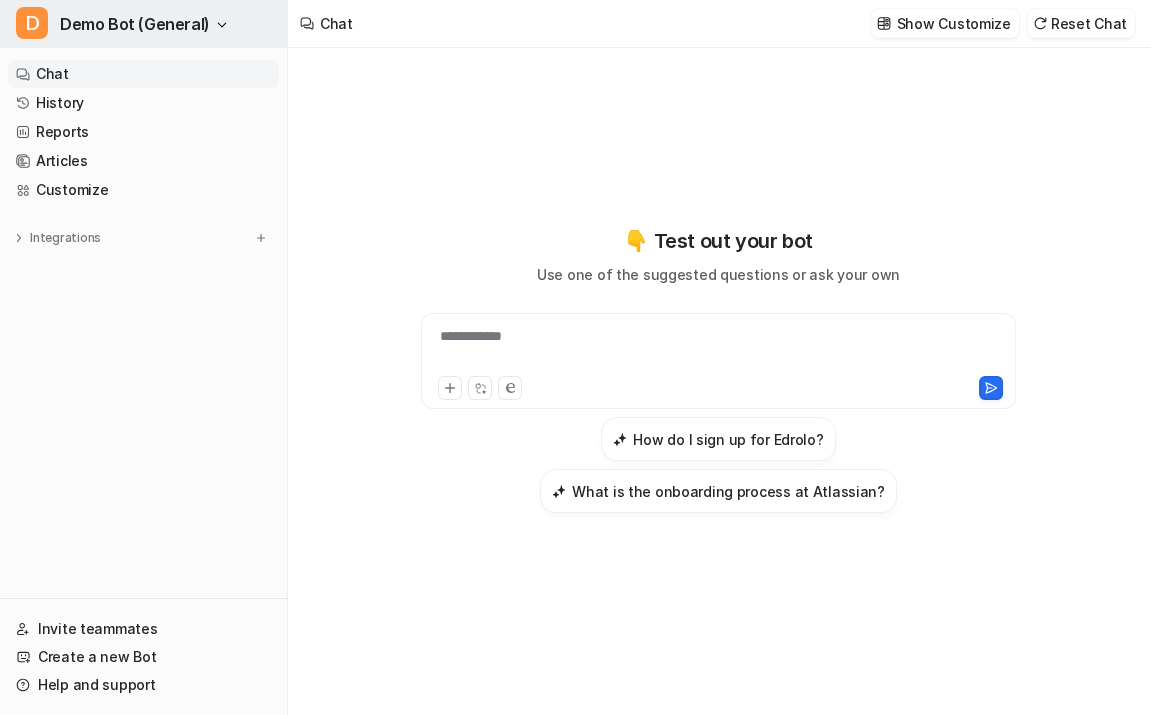 click on "Demo Bot (General)" at bounding box center (135, 24) 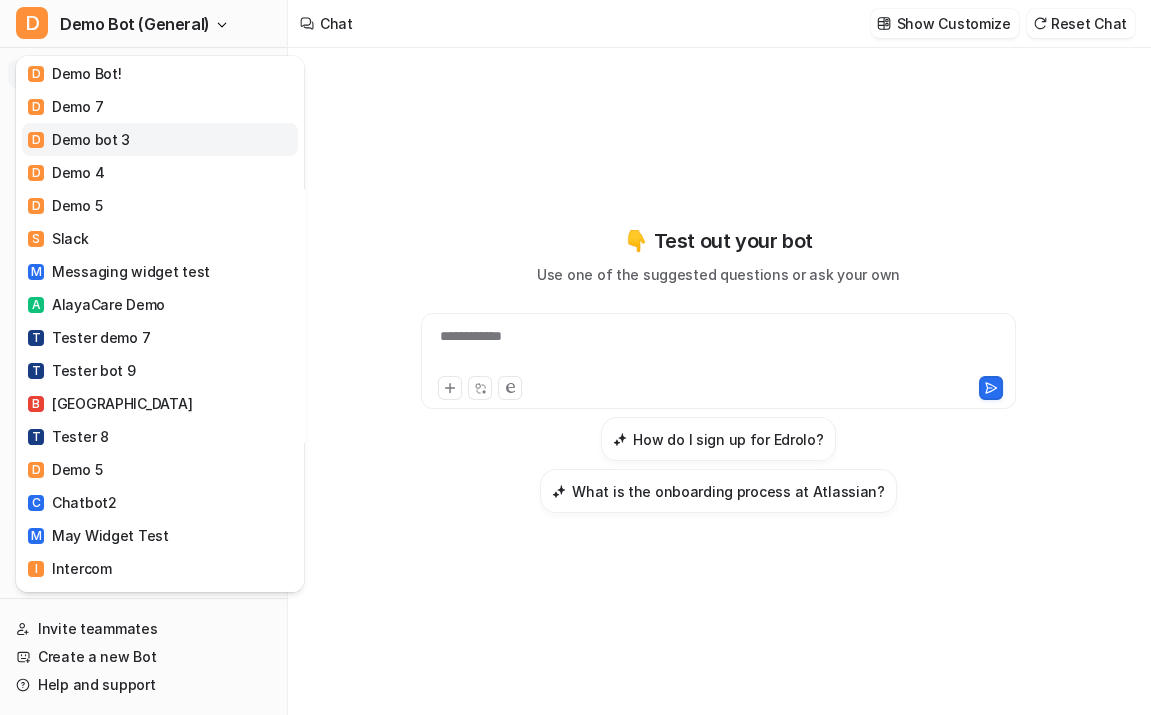 scroll, scrollTop: 636, scrollLeft: 0, axis: vertical 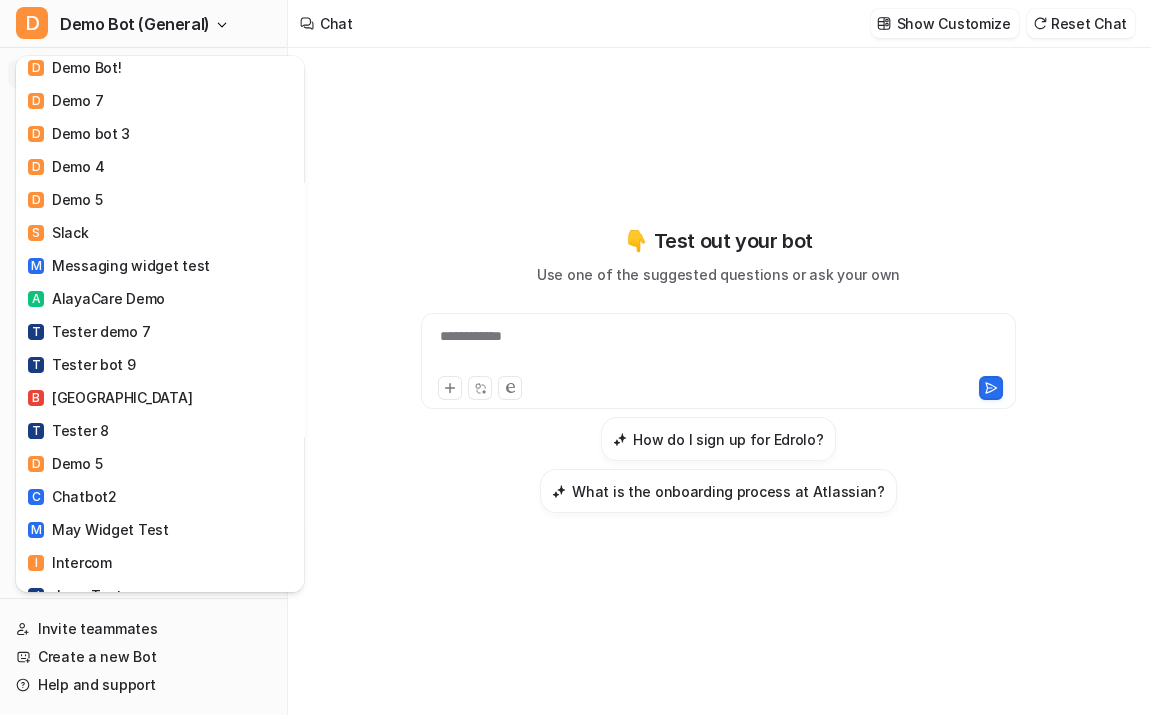 click on "D Demo Bot (General) C   Chatbot D   Demo Bot (Jira) D   Demo Bot (Freshdesk) D   Demo Bot (General) D   Demo Bot (Intercom) E   Everphone D   Demo bot [DATE] I   Influx E   eesel AI T   Testing Environment Bot D   Demo Bot (Confluence) S   Sentify T   Tester demo Q   Qualia D   Demo Bot (Gorgias)  D   Demo Drivestream Y   YourArt T   Test S   [PERSON_NAME] D   Demo Bot! D   Demo 7 D   Demo bot 3 D   Demo 4 D   Demo 5 S   Slack M   Messaging widget test A   AlayaCare Demo T   Tester demo 7 T   Tester bot 9 B   Belmont Village T   Tester 8 D   Demo 5 C   Chatbot2 M   May Widget Test I   Intercom J   June Test T   Tester Demo 2 J   [DATE] Demo Bot D   Demo 9 D   Demo call L   Lotte Demo D   demo 10 D   Demo 13 A   Airtree D   Demo 14 T   Tester 7 N   newbie D   Demo 18 D   Demo 20 T   Tulipa C   Celeritech G   Gorgias R   Rise Vision Demo Bot D   Demo 100 Z   Zendesk Learning Test S   Shopify Bot S   syupport testing D   Dirtea demo S   Sayanchor Z   Zendesk Fresh Install Flow 31/3 C   Covergenius A   Settings Chat" at bounding box center [575, 357] 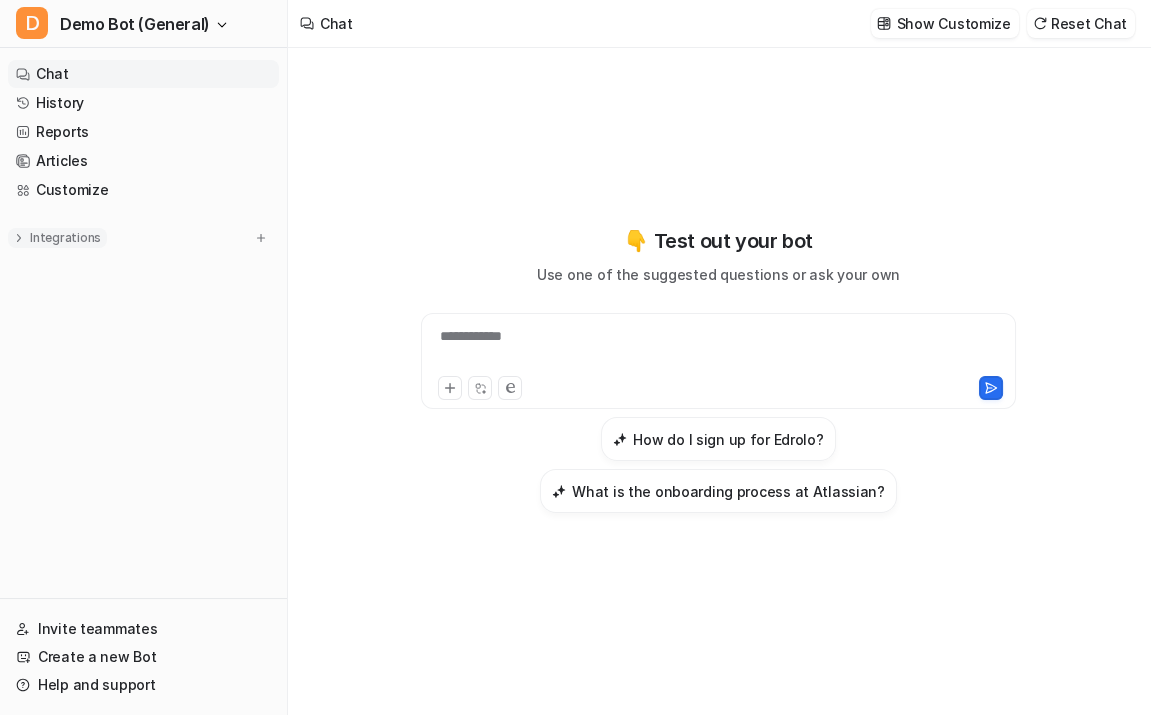 click on "Integrations" at bounding box center (65, 238) 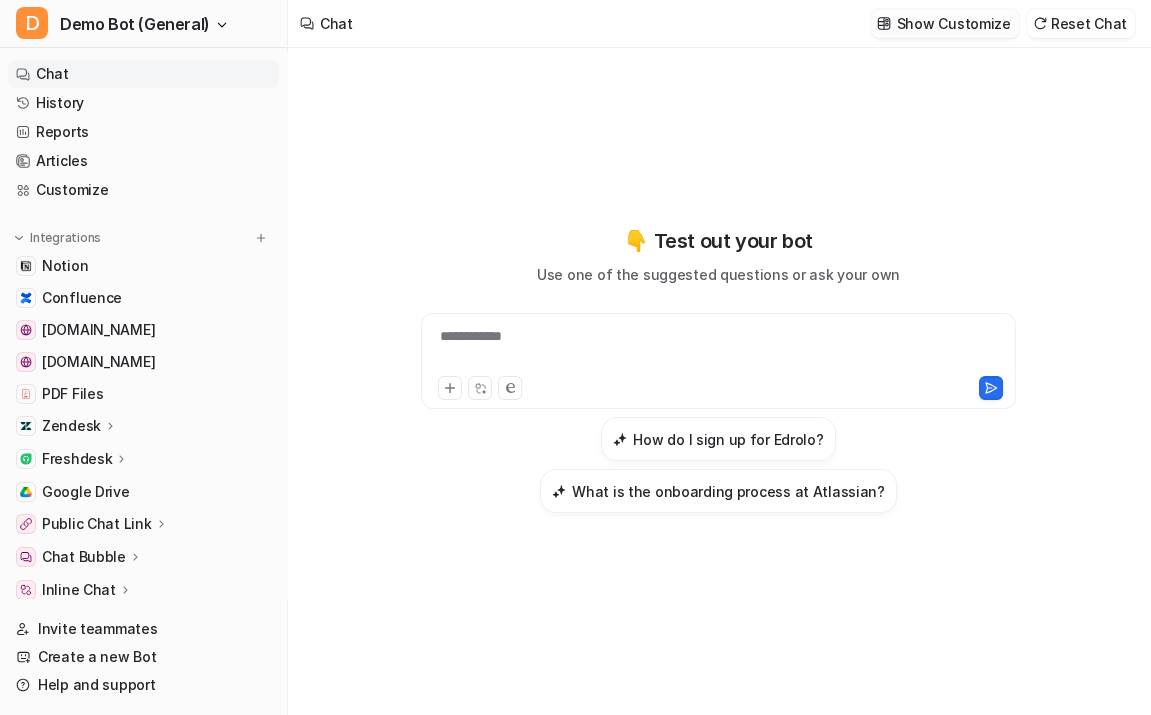 click on "Show Customize" at bounding box center (954, 23) 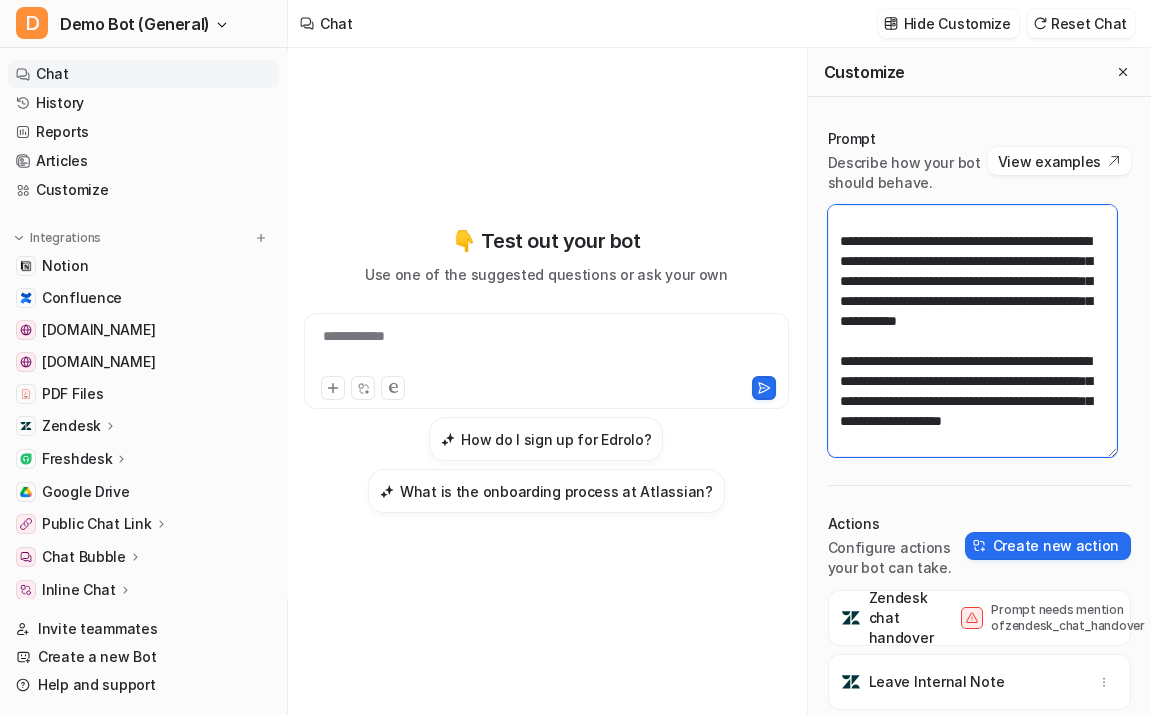 scroll, scrollTop: 180, scrollLeft: 0, axis: vertical 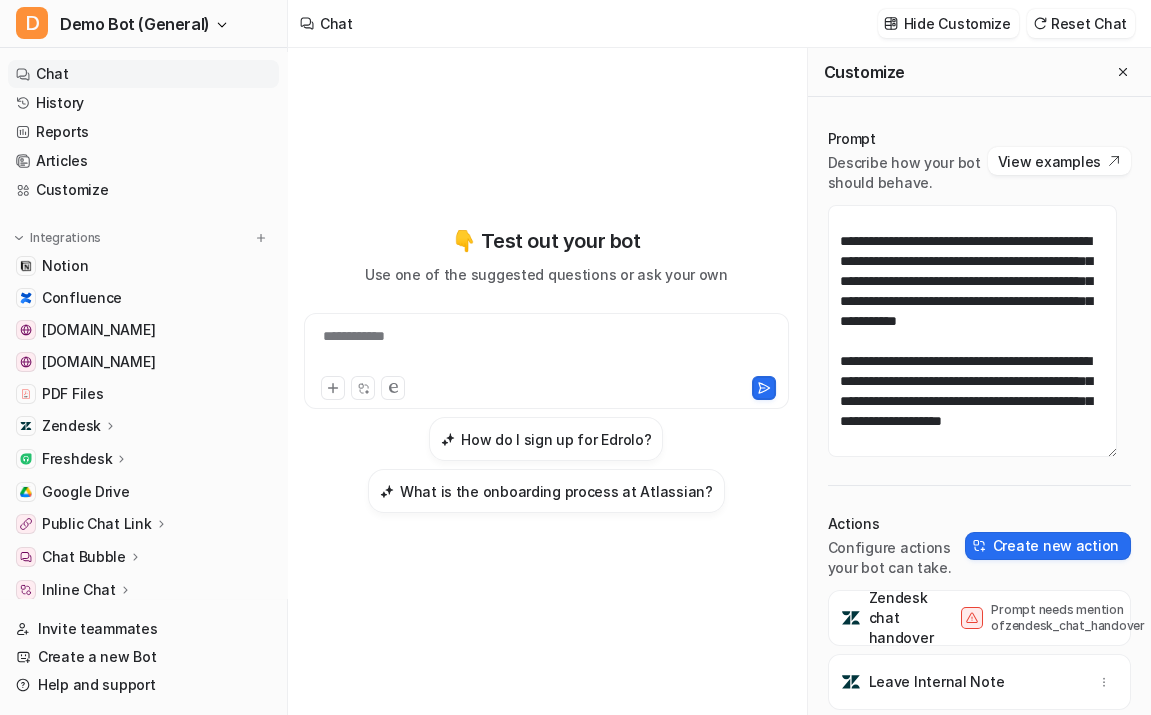 click on "**********" at bounding box center (546, 381) 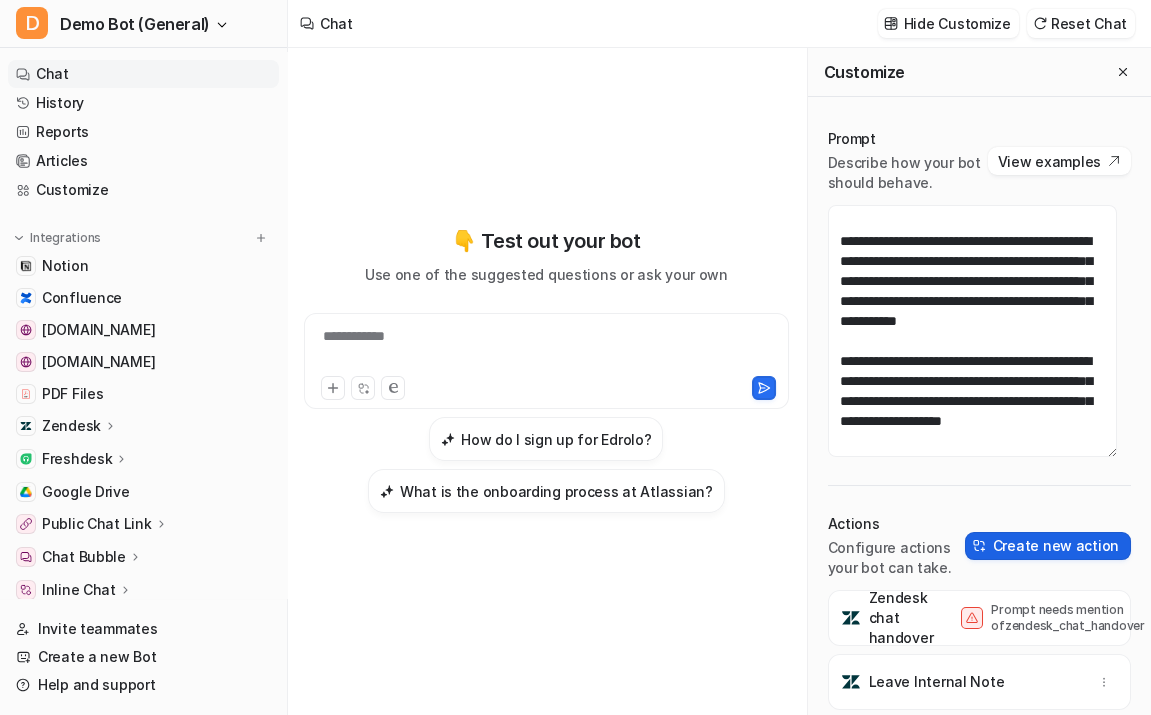 click on "Create new action" at bounding box center (1048, 546) 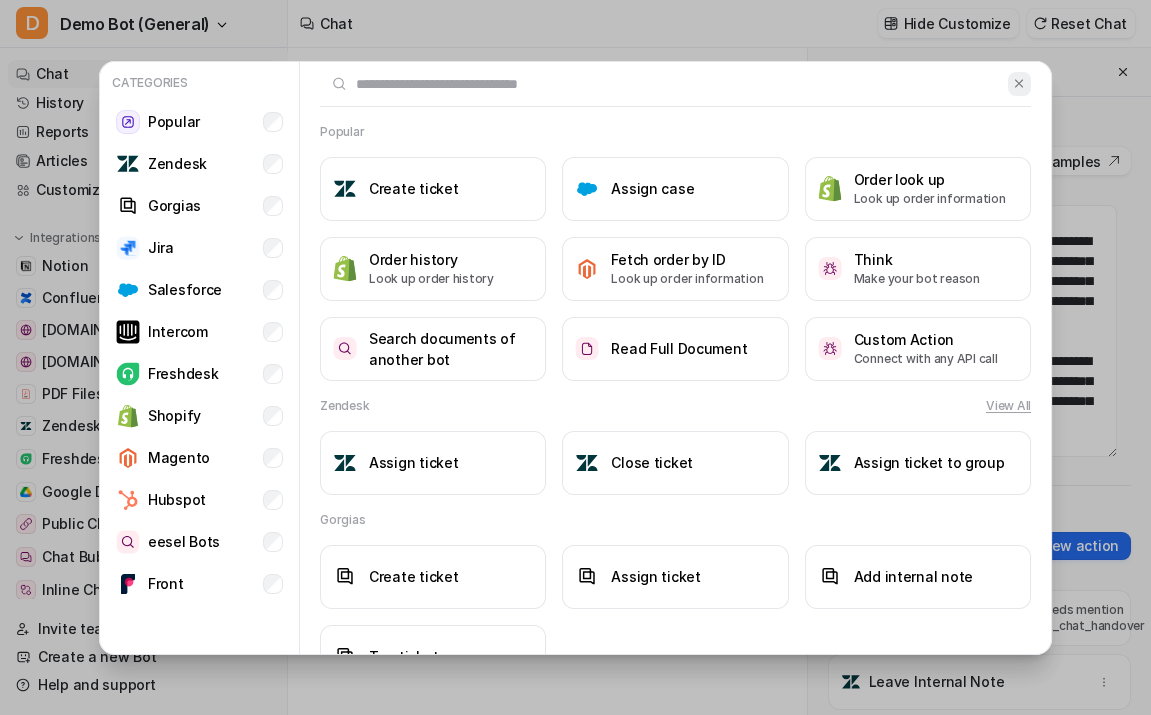 click at bounding box center [1019, 83] 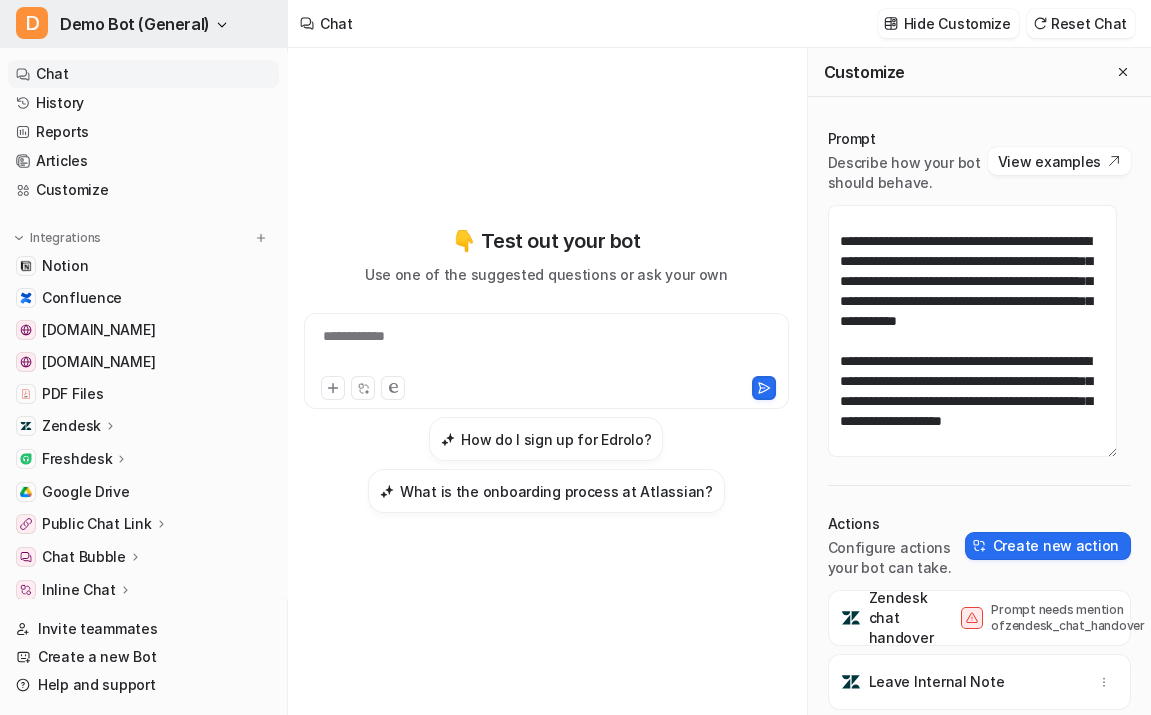 click on "D Demo Bot (General)" at bounding box center (143, 24) 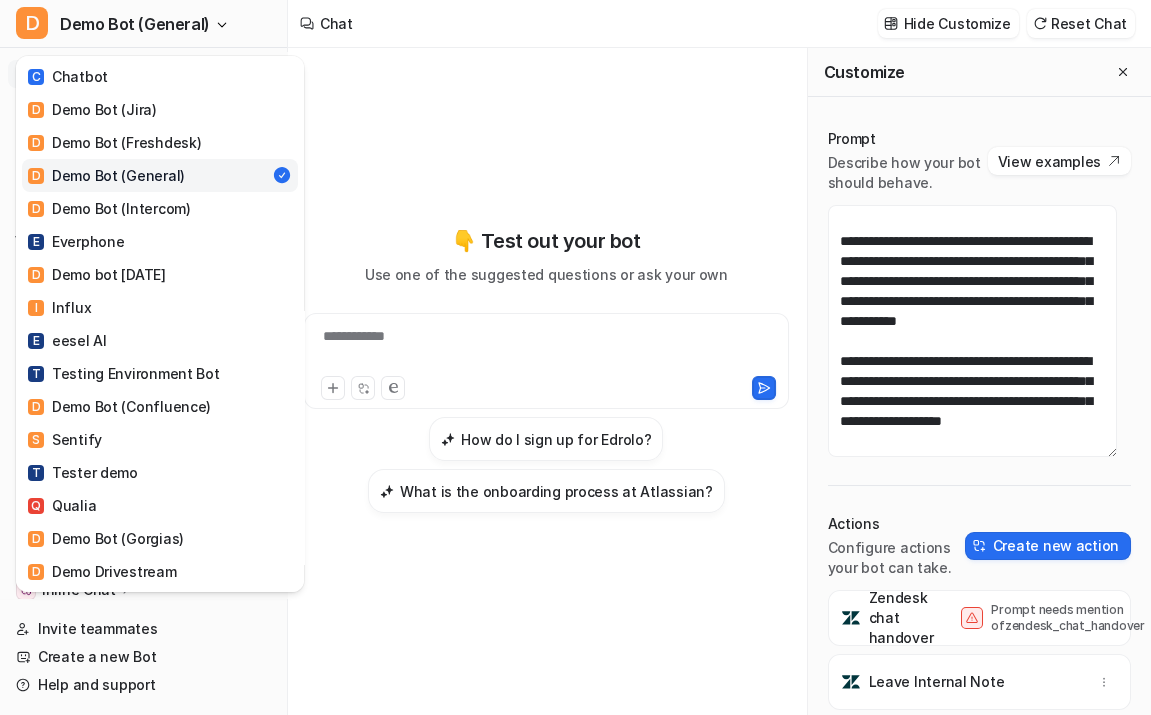 click on "D Demo Bot (General) C   Chatbot D   Demo Bot (Jira) D   Demo Bot (Freshdesk) D   Demo Bot (General) D   Demo Bot (Intercom) E   Everphone D   Demo bot [DATE] I   Influx E   eesel AI T   Testing Environment Bot D   Demo Bot (Confluence) S   Sentify T   Tester demo Q   Qualia D   Demo Bot (Gorgias)  D   Demo Drivestream Y   YourArt T   Test S   [PERSON_NAME] D   Demo Bot! D   Demo 7 D   Demo bot 3 D   Demo 4 D   Demo 5 S   Slack M   Messaging widget test A   AlayaCare Demo T   Tester demo 7 T   Tester bot 9 B   Belmont Village T   Tester 8 D   Demo 5 C   Chatbot2 M   May Widget Test I   Intercom J   June Test T   Tester Demo 2 J   [DATE] Demo Bot D   Demo 9 D   Demo call L   Lotte Demo D   demo 10 D   Demo 13 A   Airtree D   Demo 14 T   Tester 7 N   newbie D   Demo 18 D   Demo 20 T   Tulipa C   Celeritech G   Gorgias R   Rise Vision Demo Bot D   Demo 100 Z   Zendesk Learning Test S   Shopify Bot S   syupport testing D   Dirtea demo S   Sayanchor Z   Zendesk Fresh Install Flow 31/3 C   Covergenius A   Settings Chat" at bounding box center [575, 357] 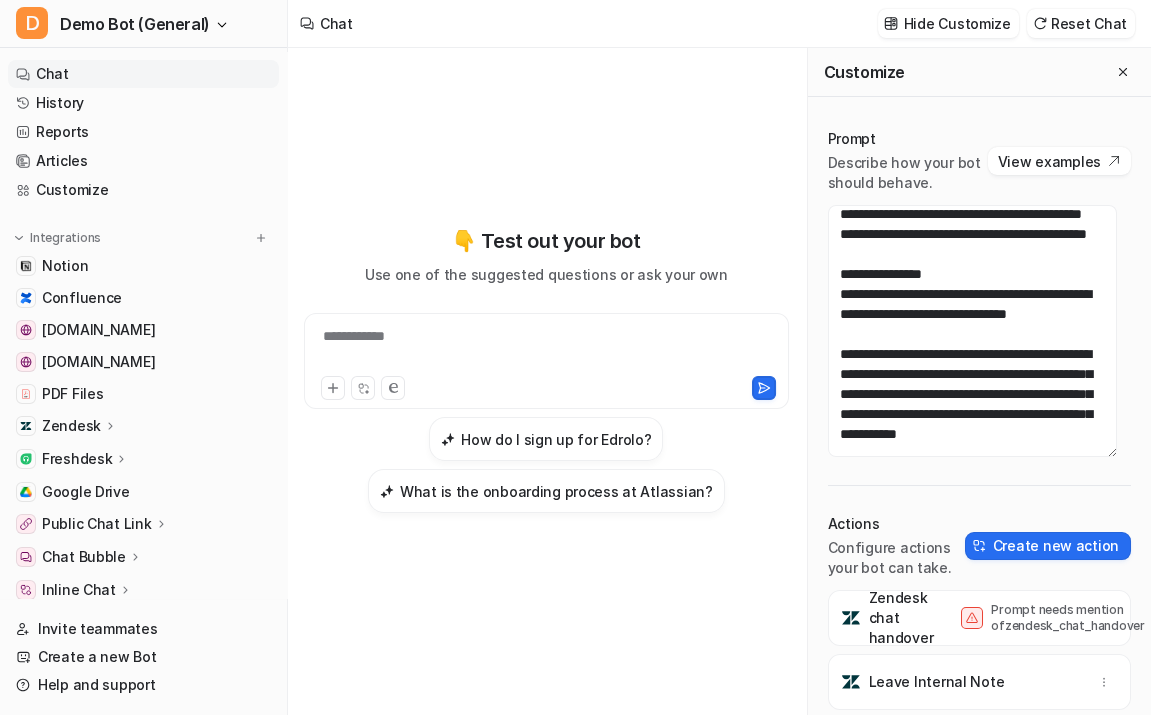 scroll, scrollTop: 0, scrollLeft: 0, axis: both 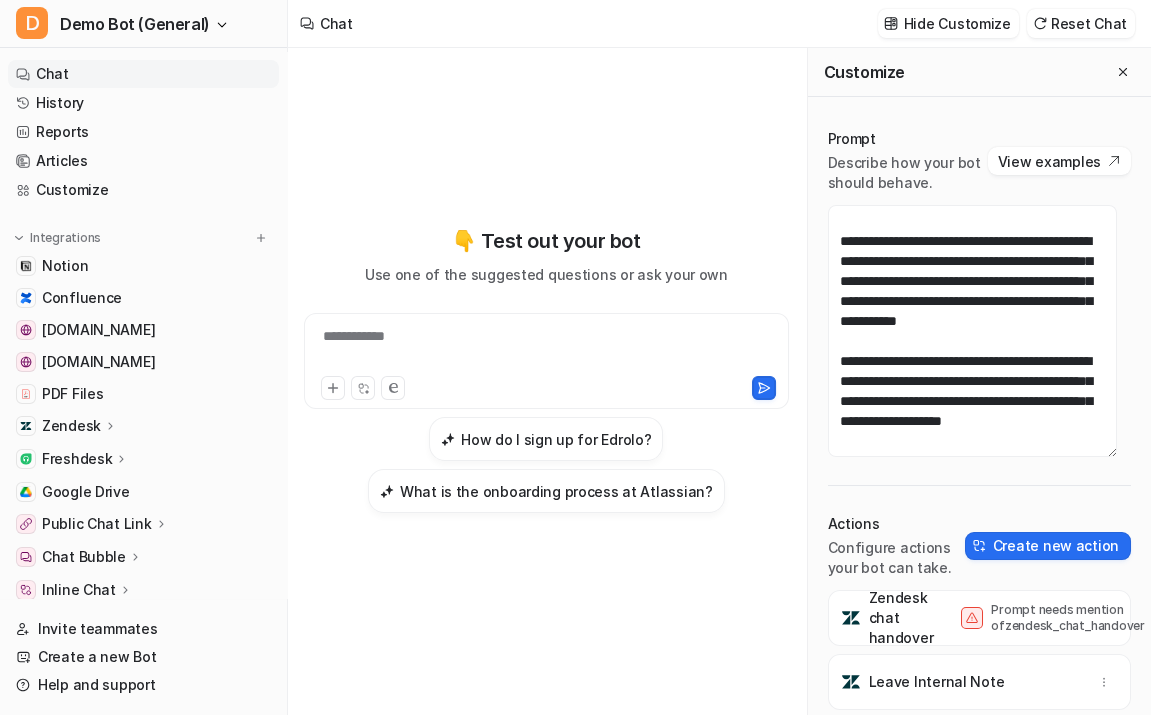 click on "**********" at bounding box center (979, 442) 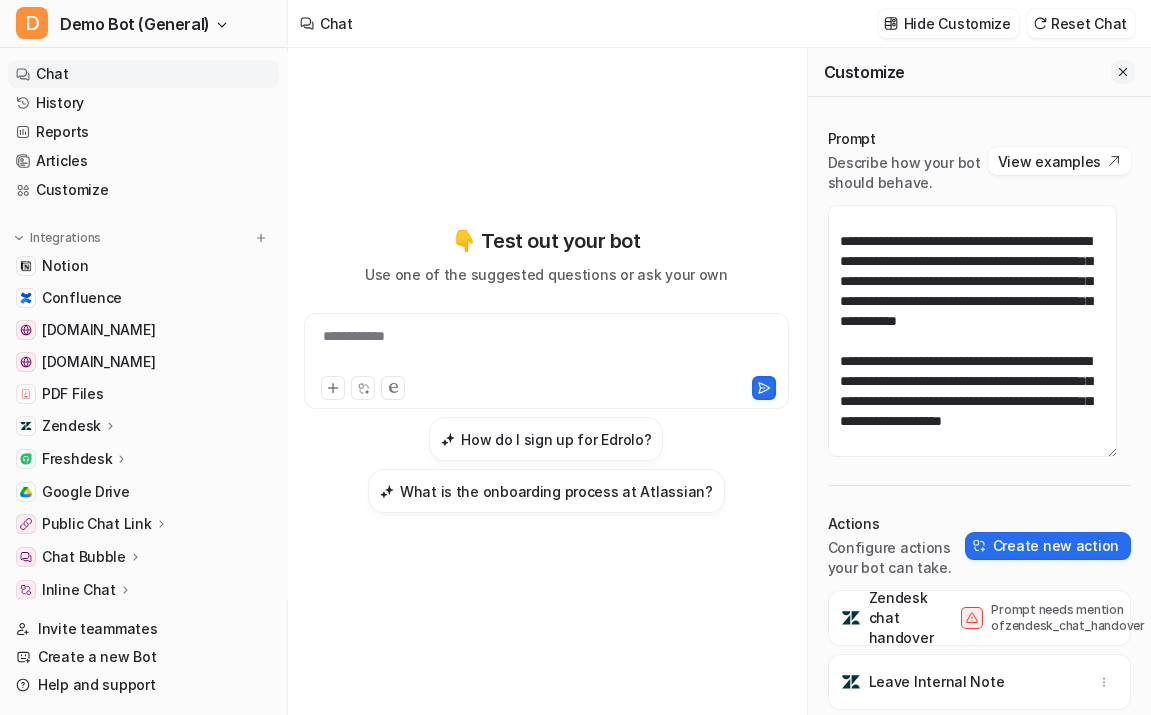 click 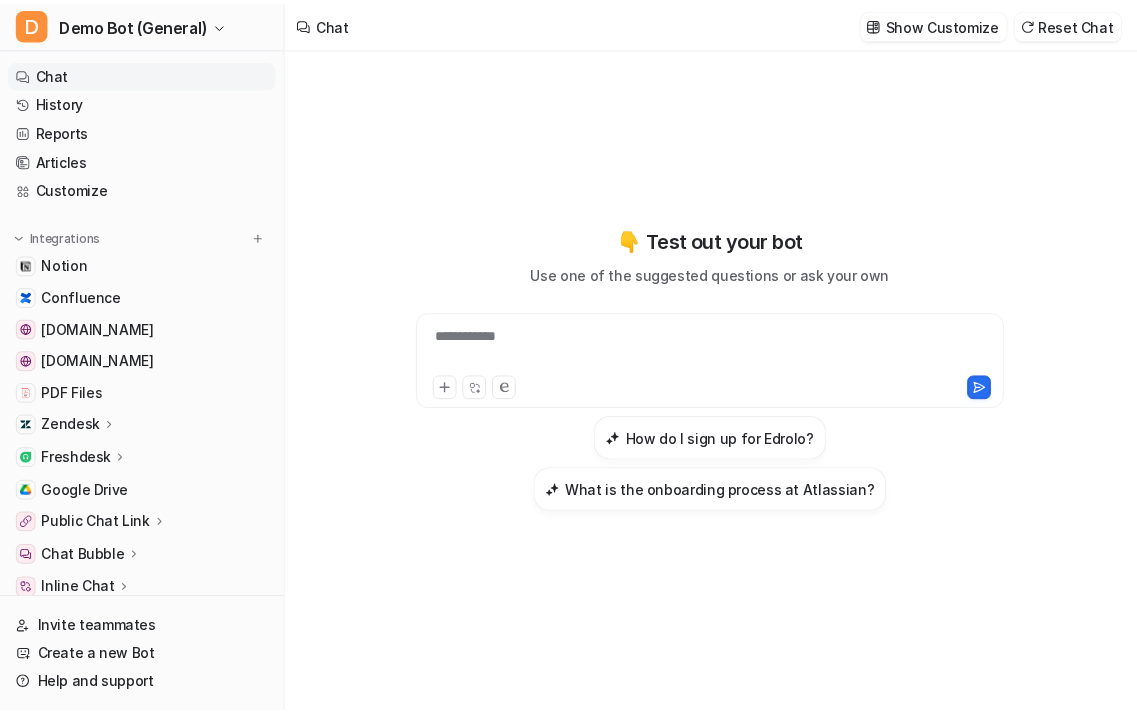 scroll, scrollTop: 4680, scrollLeft: 0, axis: vertical 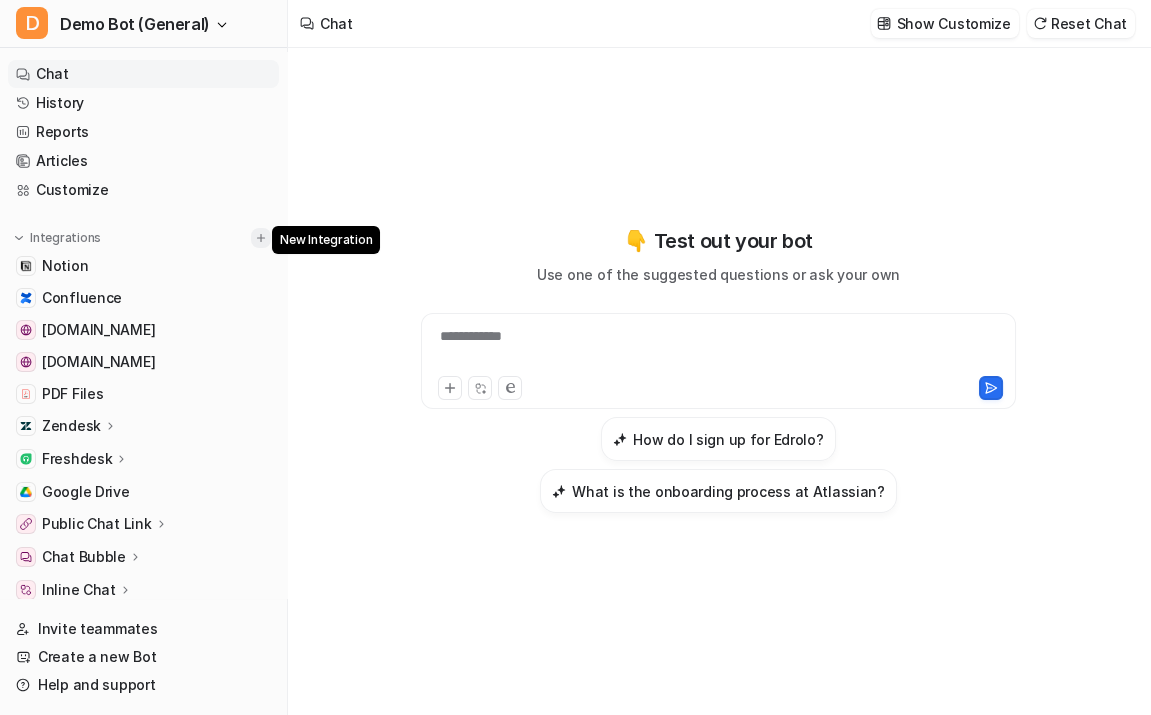 click at bounding box center [261, 238] 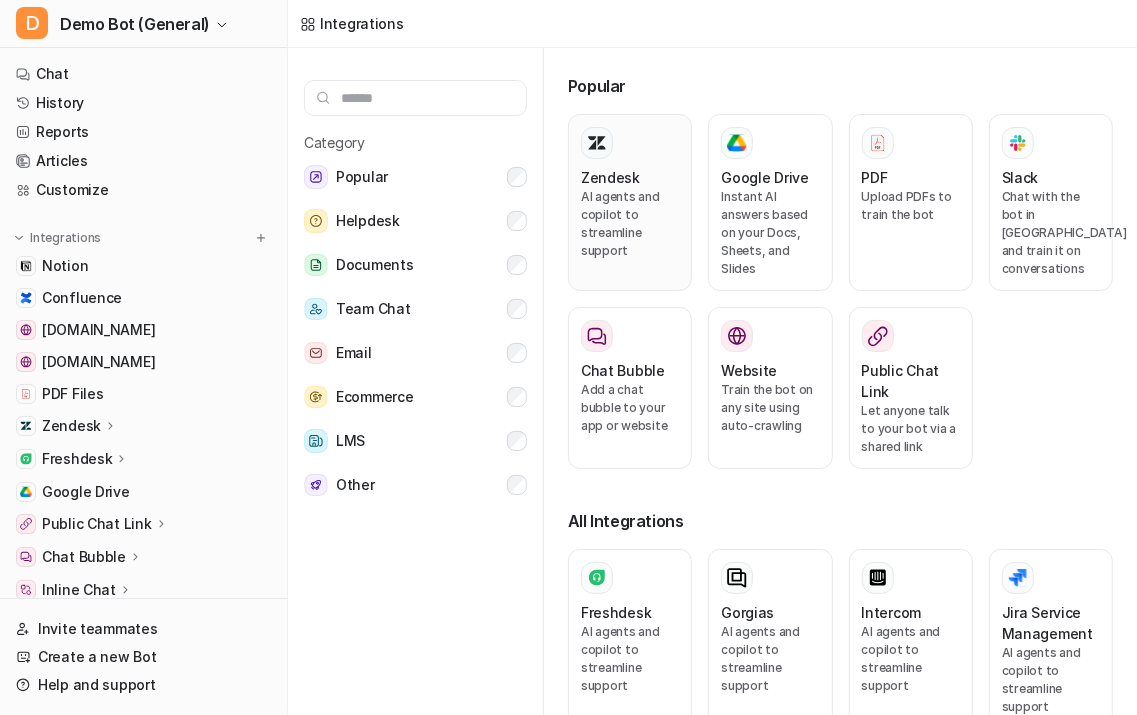click on "AI agents and copilot to streamline support" at bounding box center [630, 224] 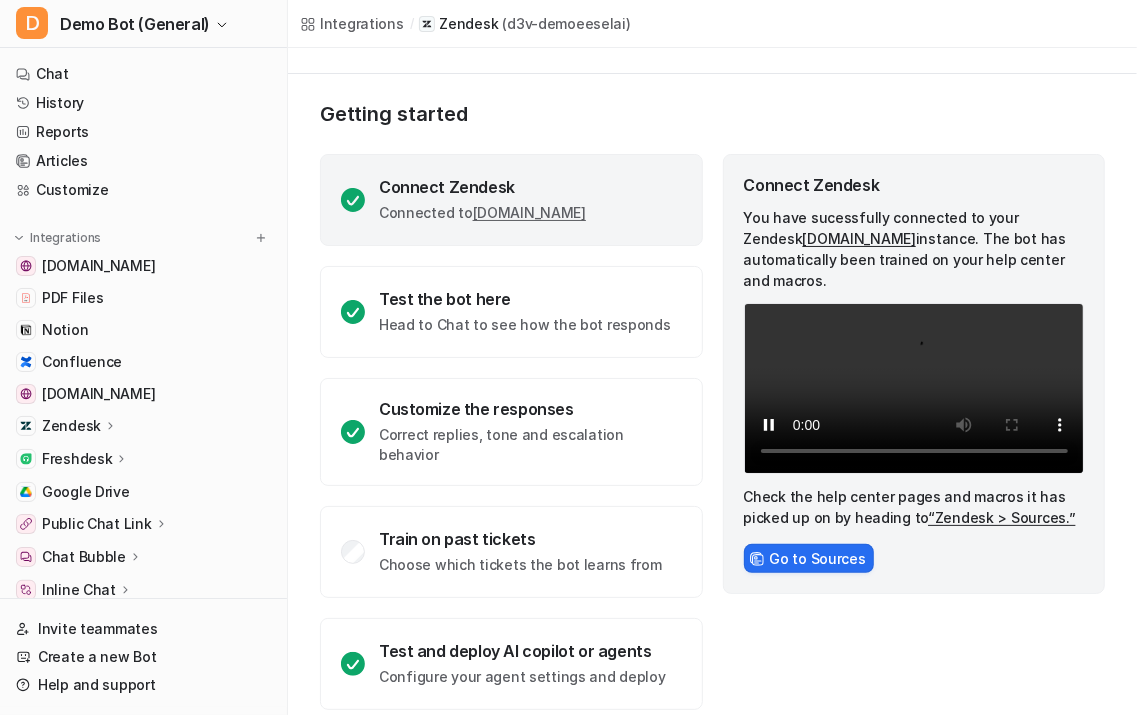 scroll, scrollTop: 85, scrollLeft: 0, axis: vertical 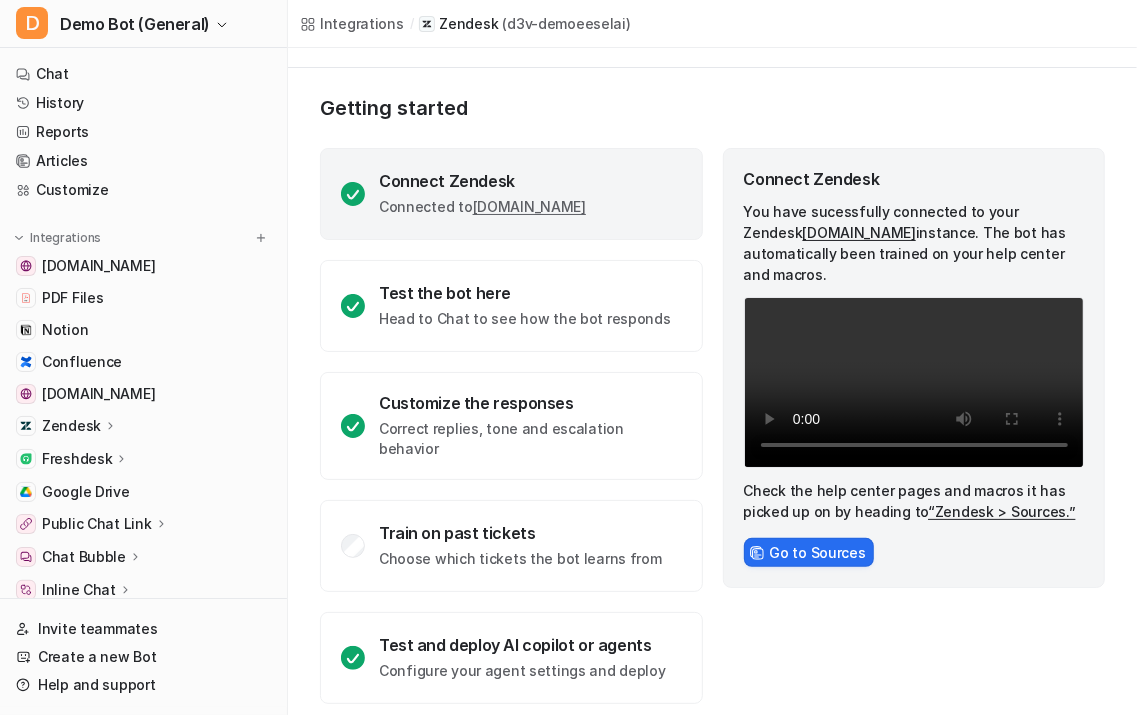 click on "Zendesk" at bounding box center [71, 426] 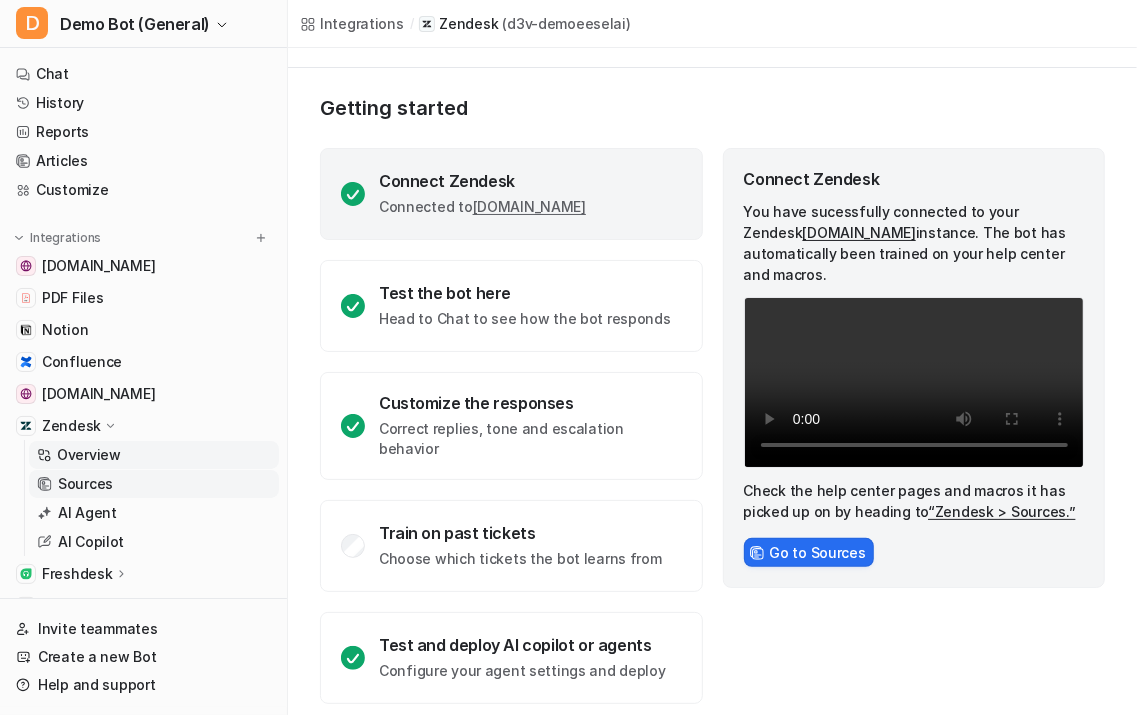 click on "Sources" at bounding box center [154, 484] 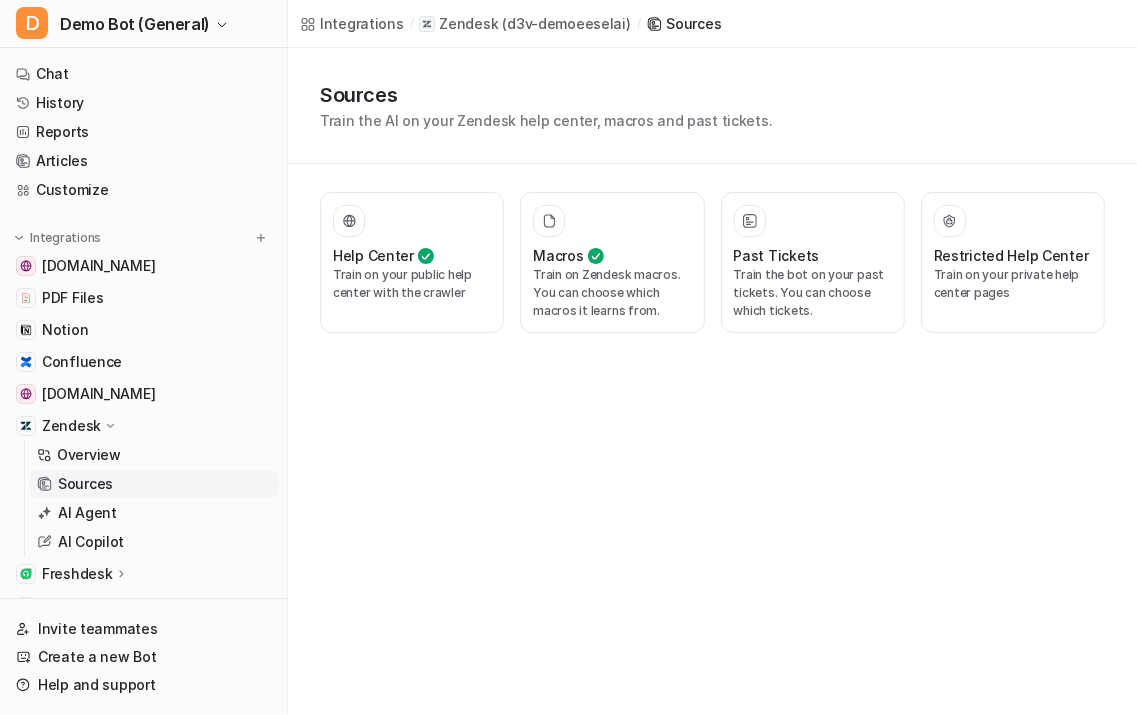 scroll, scrollTop: 0, scrollLeft: 0, axis: both 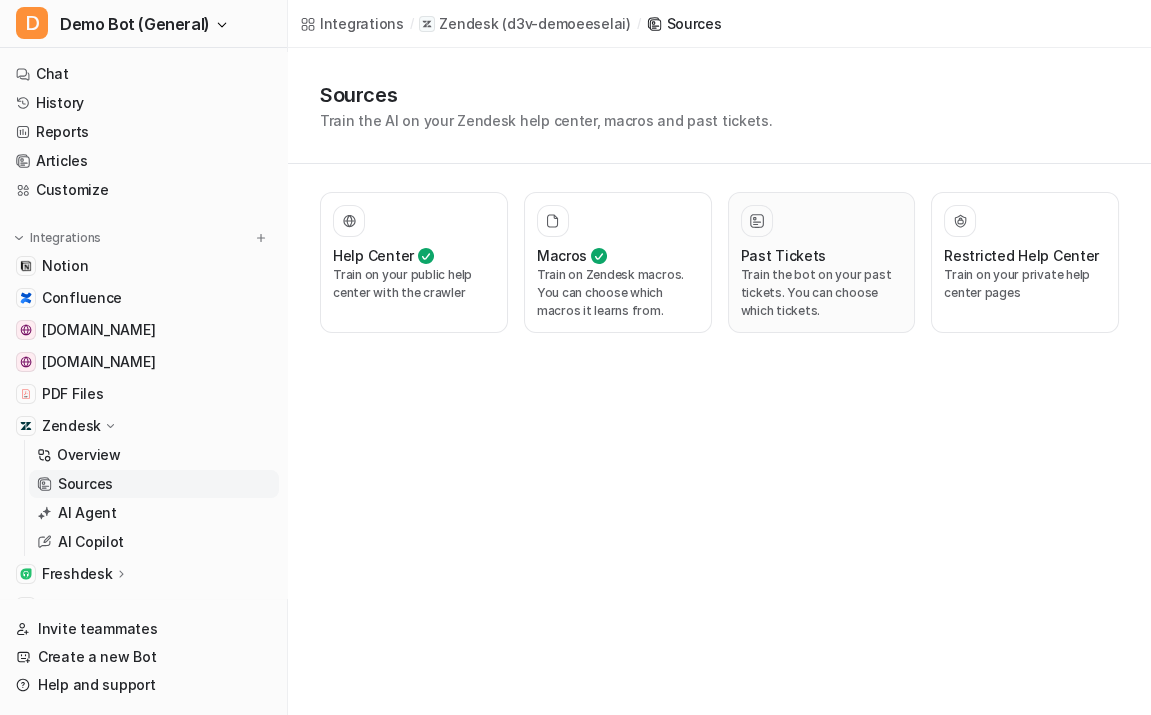 click on "Train the bot on your past tickets. You can choose which tickets." at bounding box center (822, 293) 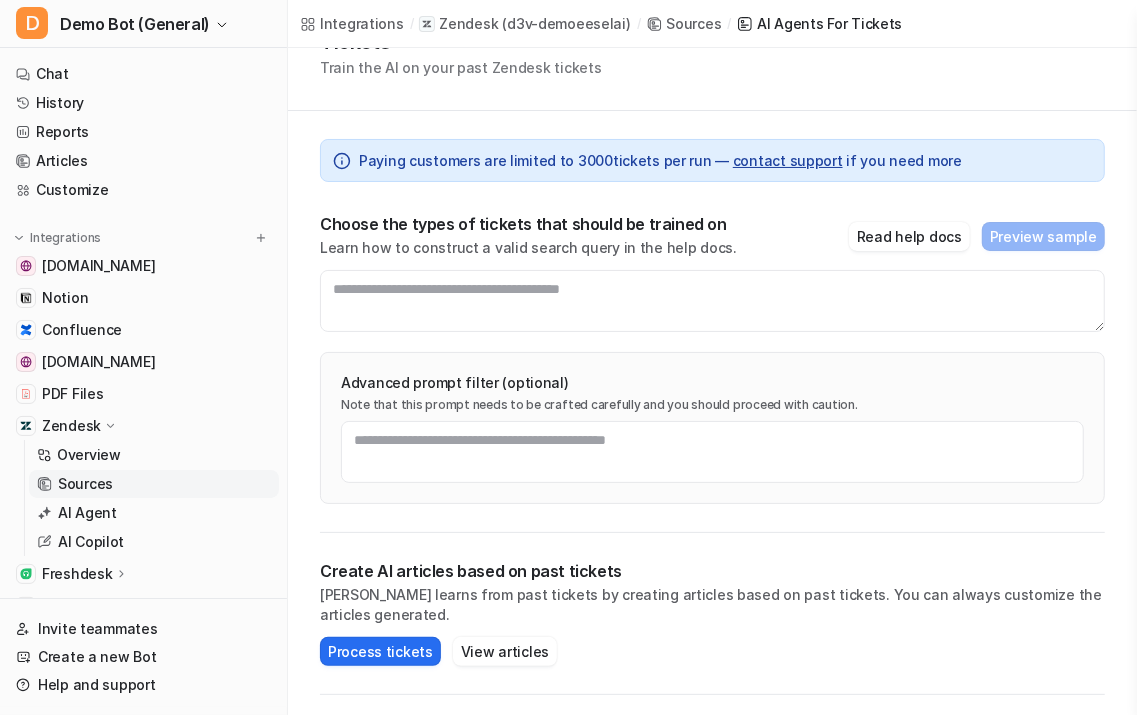 scroll, scrollTop: 90, scrollLeft: 0, axis: vertical 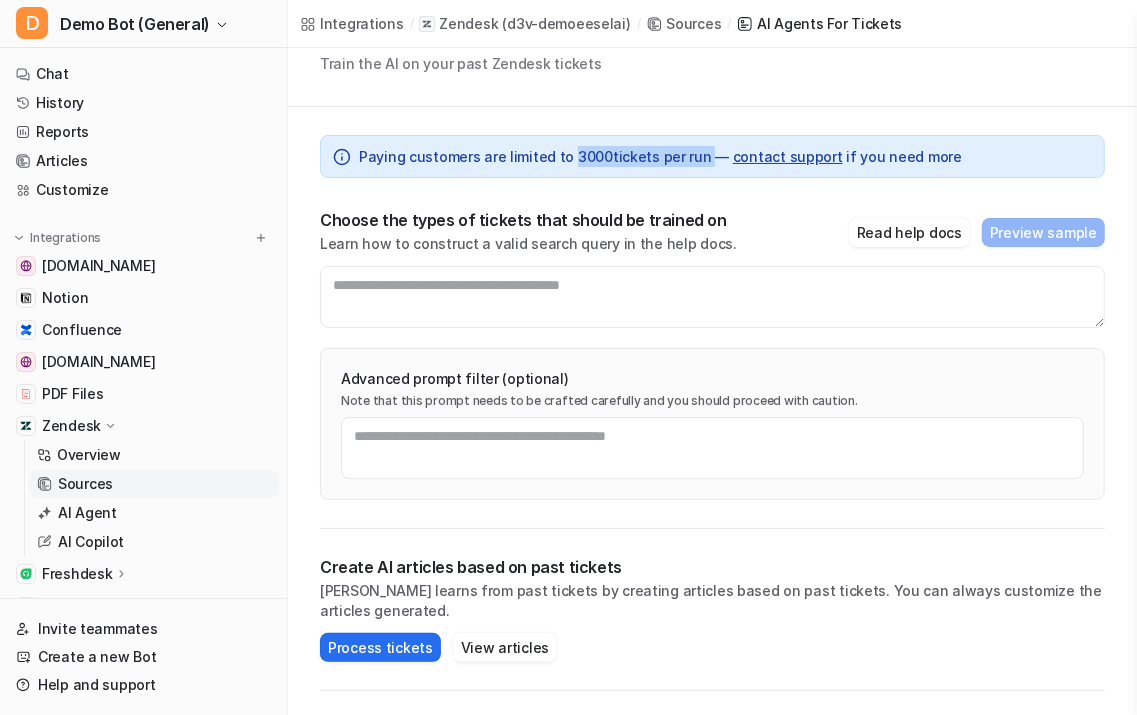 drag, startPoint x: 565, startPoint y: 153, endPoint x: 692, endPoint y: 169, distance: 128.0039 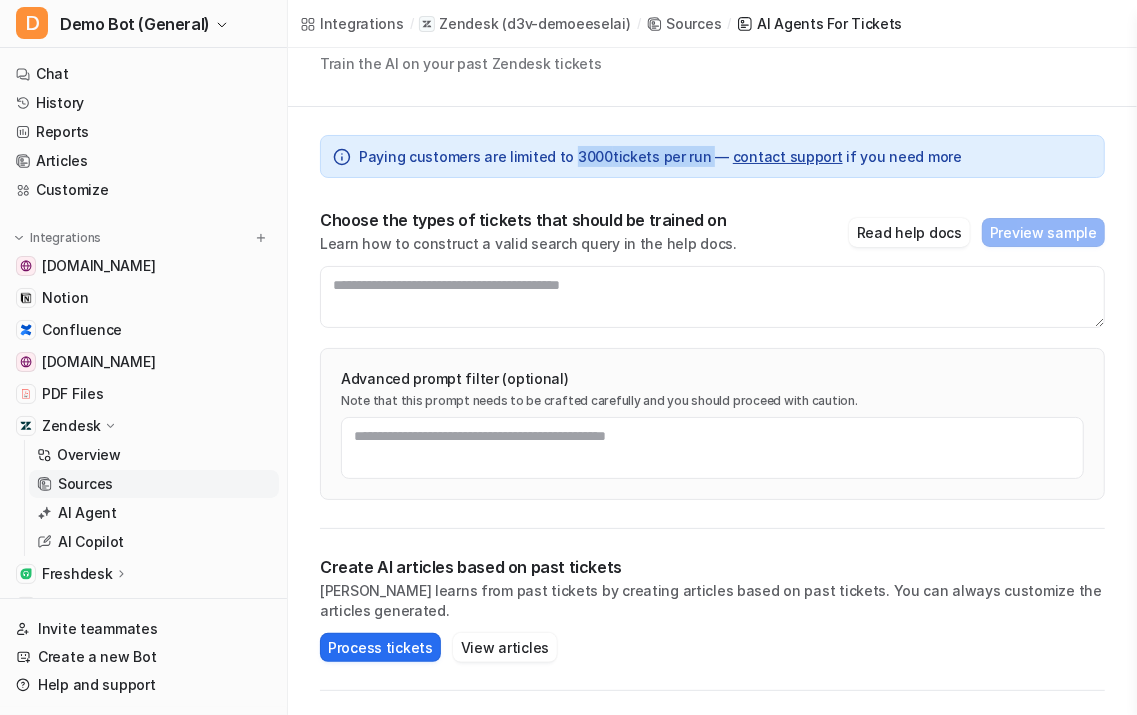 click on "Paying customers are limited to   3000  tickets per run —   contact support   if you need more" at bounding box center (712, 156) 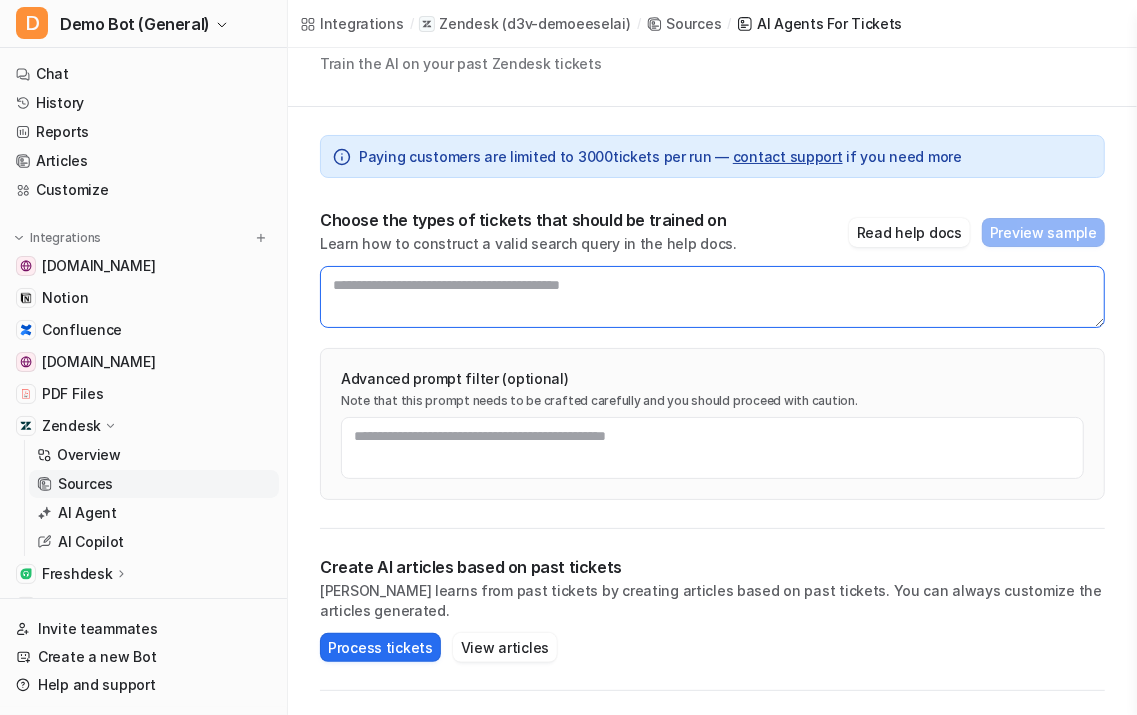 click at bounding box center [712, 297] 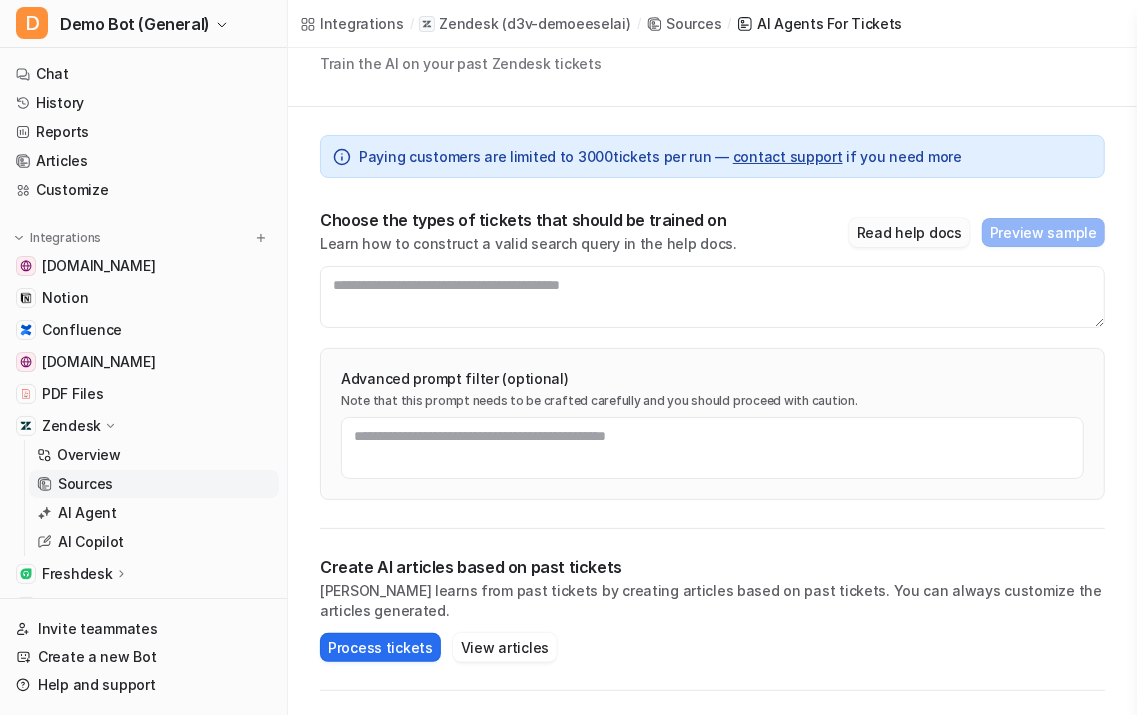 click on "Read help docs" at bounding box center (909, 232) 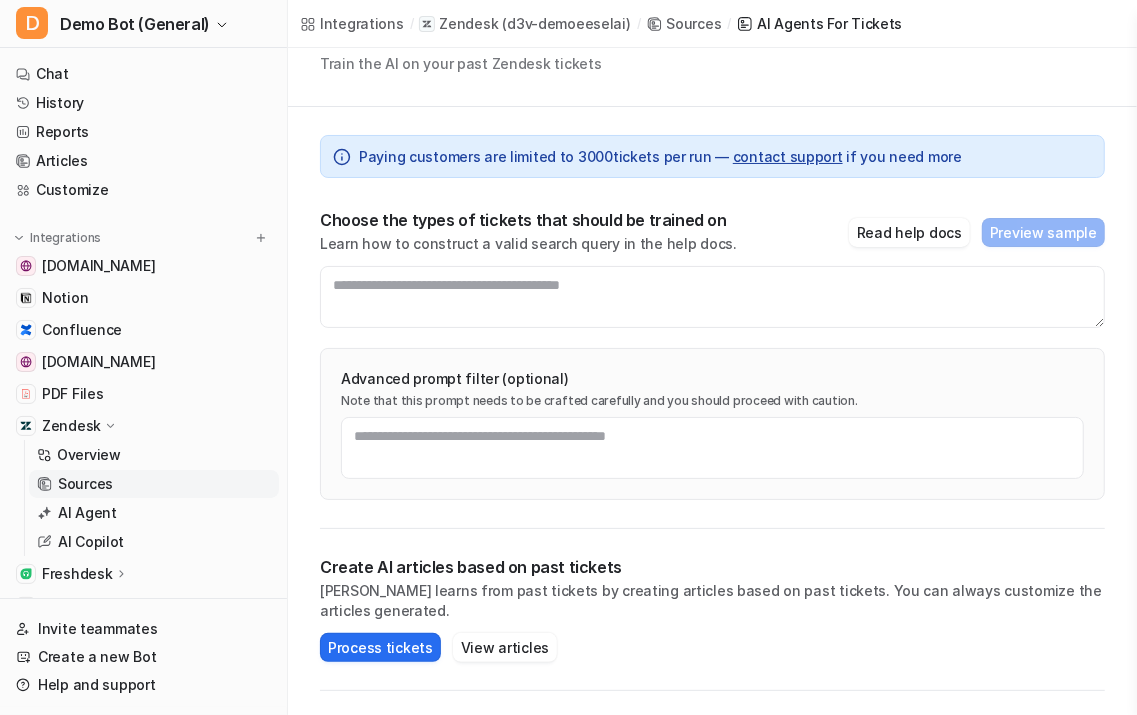 click on "Advanced prompt filter (optional) Note that this prompt needs to be crafted carefully and you should proceed with caution." at bounding box center (712, 424) 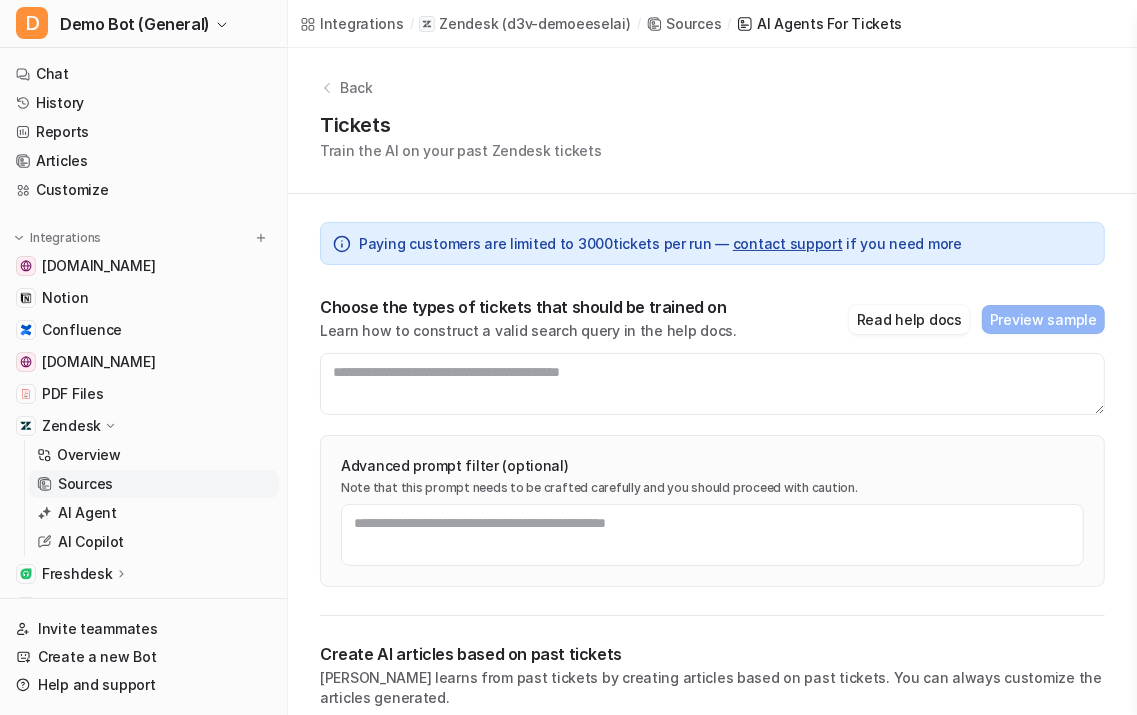 scroll, scrollTop: 0, scrollLeft: 0, axis: both 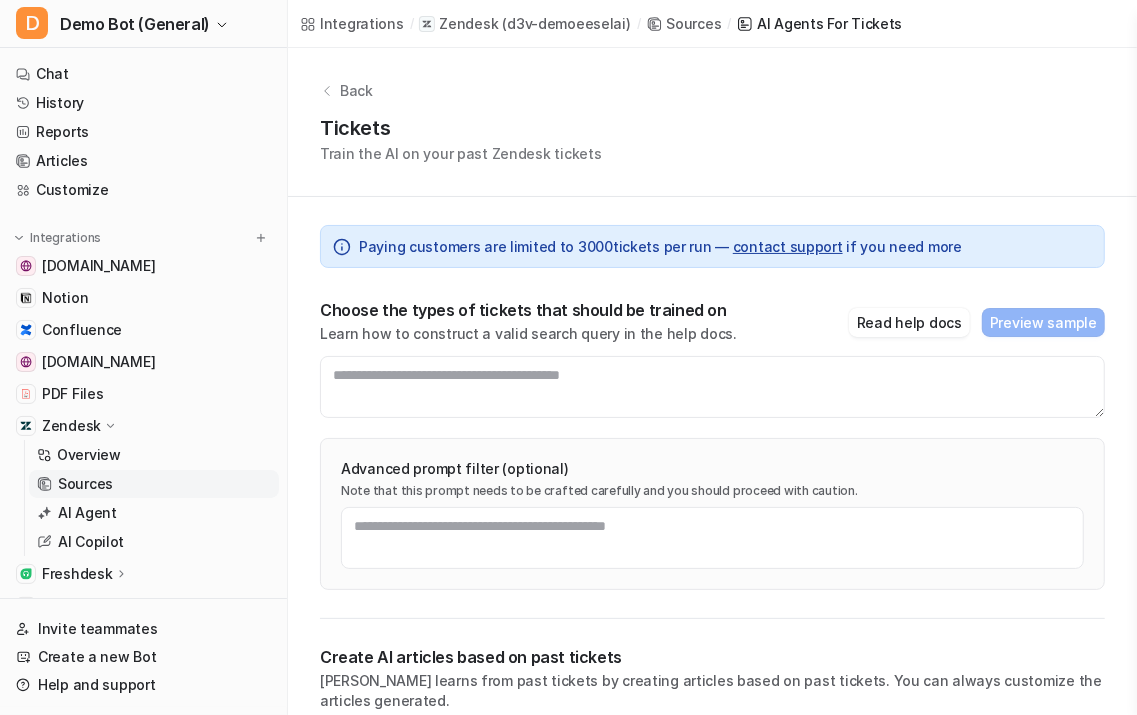 click 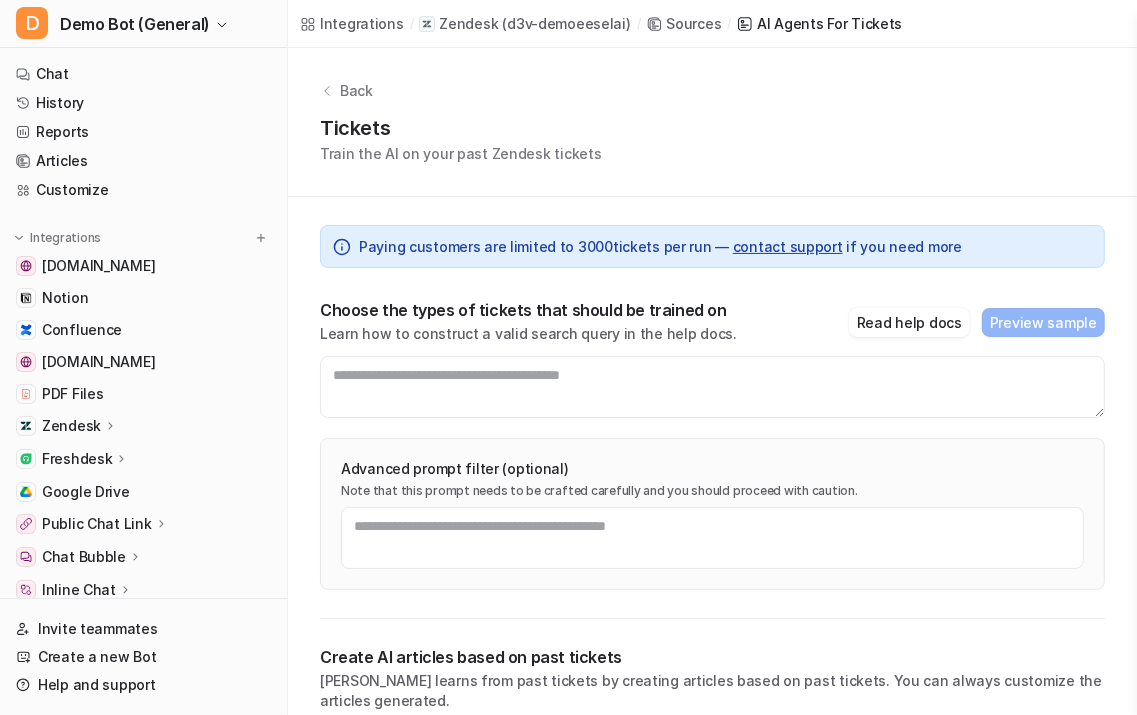 click 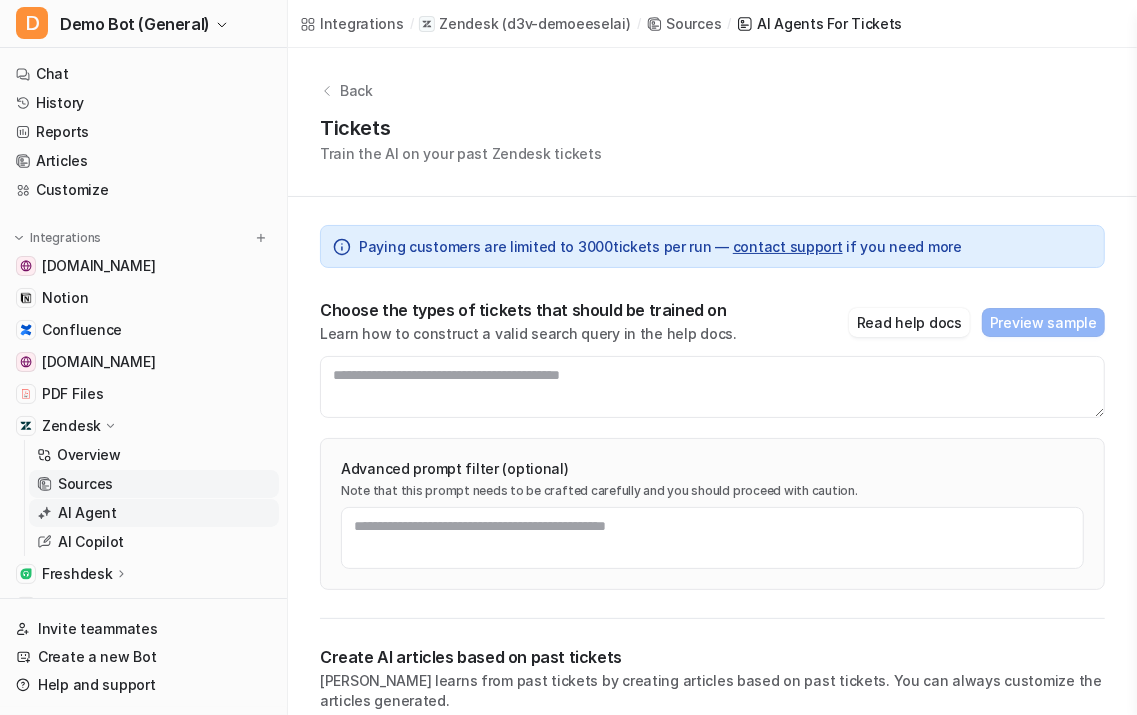 click on "AI Agent" at bounding box center [154, 513] 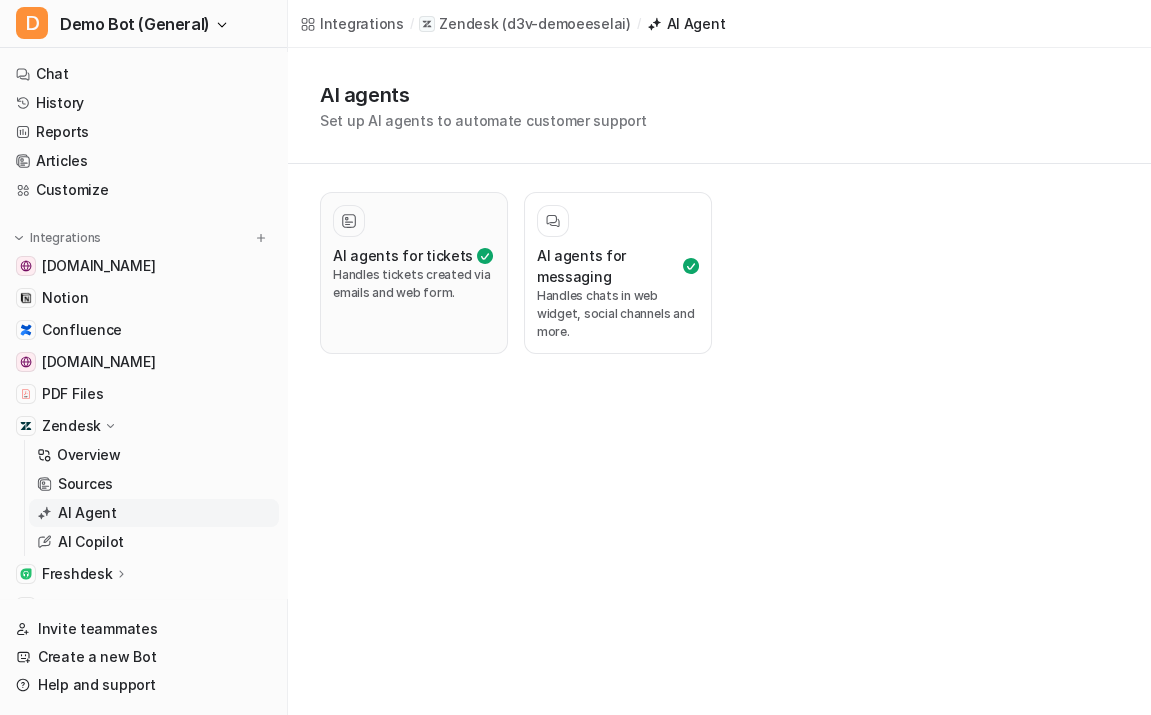 click on "AI agents for tickets" at bounding box center [403, 255] 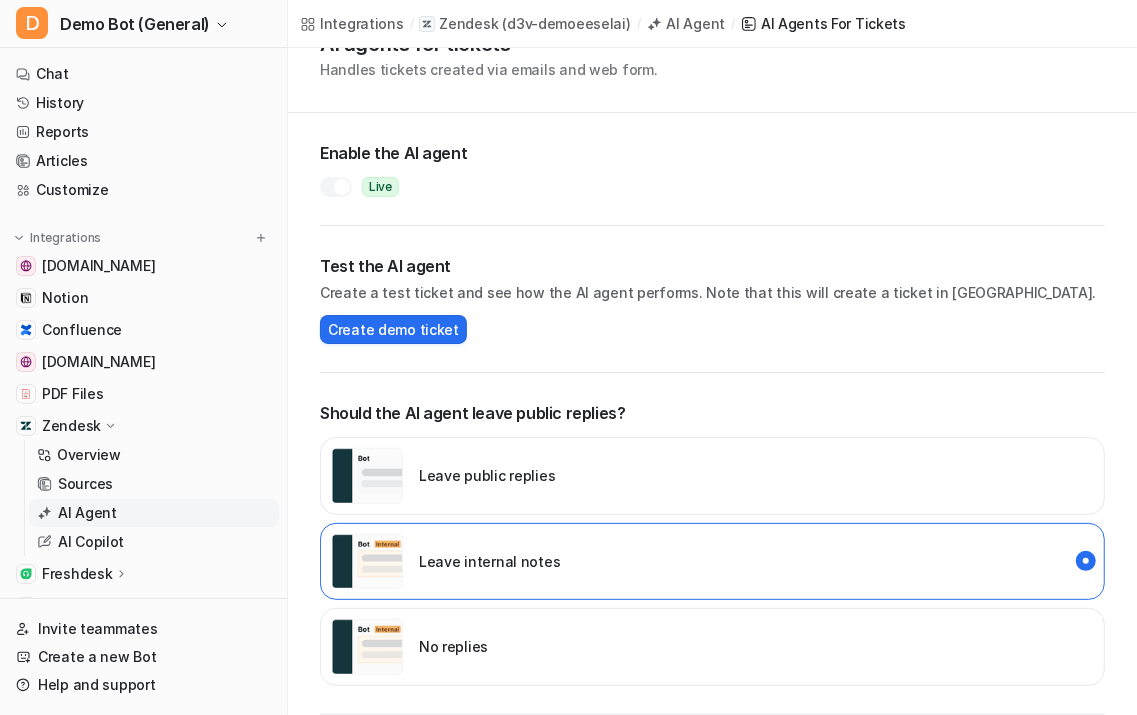 scroll, scrollTop: 90, scrollLeft: 0, axis: vertical 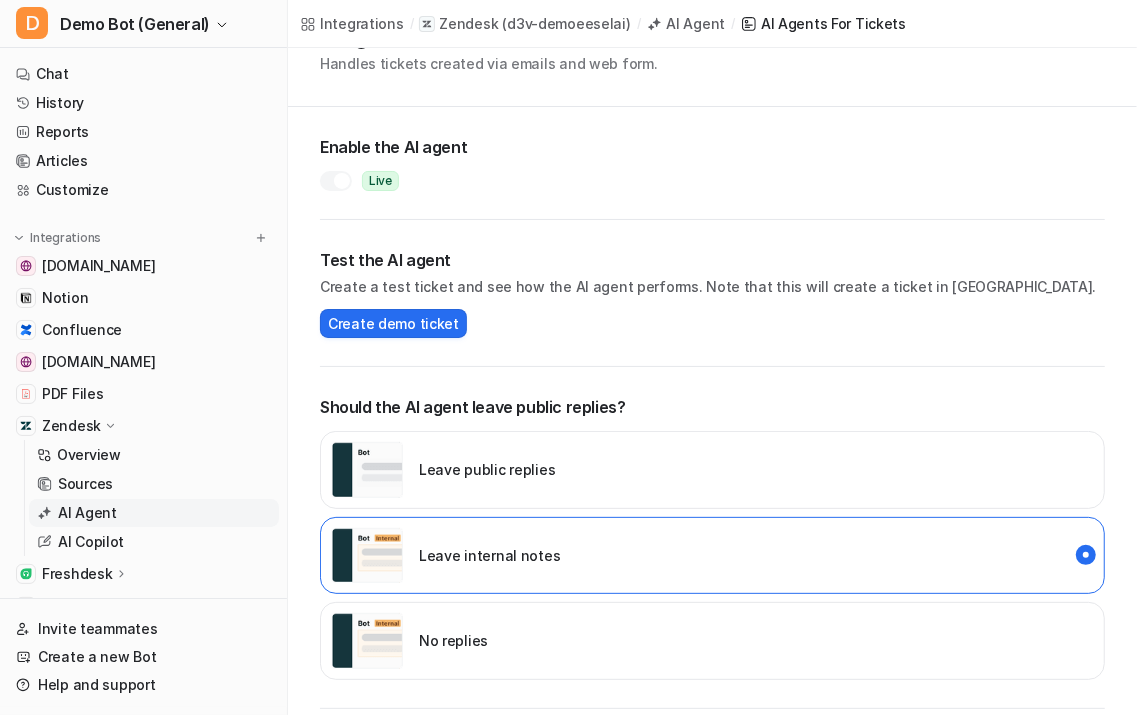click on "AI Agent" at bounding box center [87, 513] 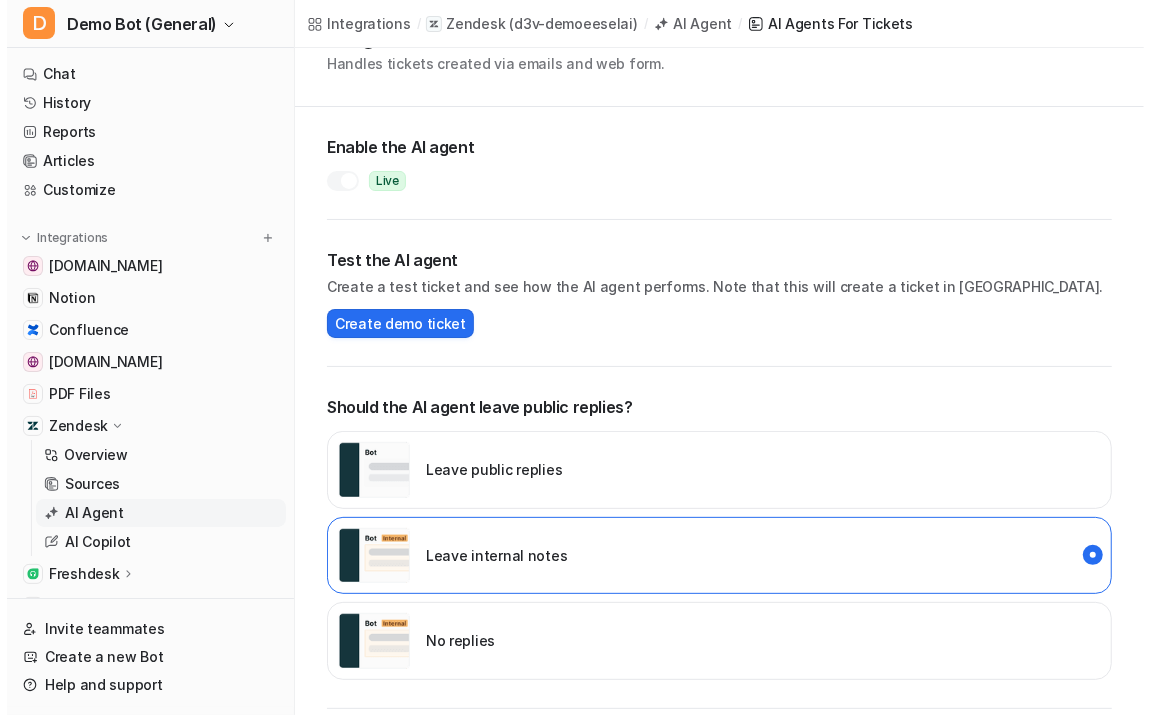 scroll, scrollTop: 0, scrollLeft: 0, axis: both 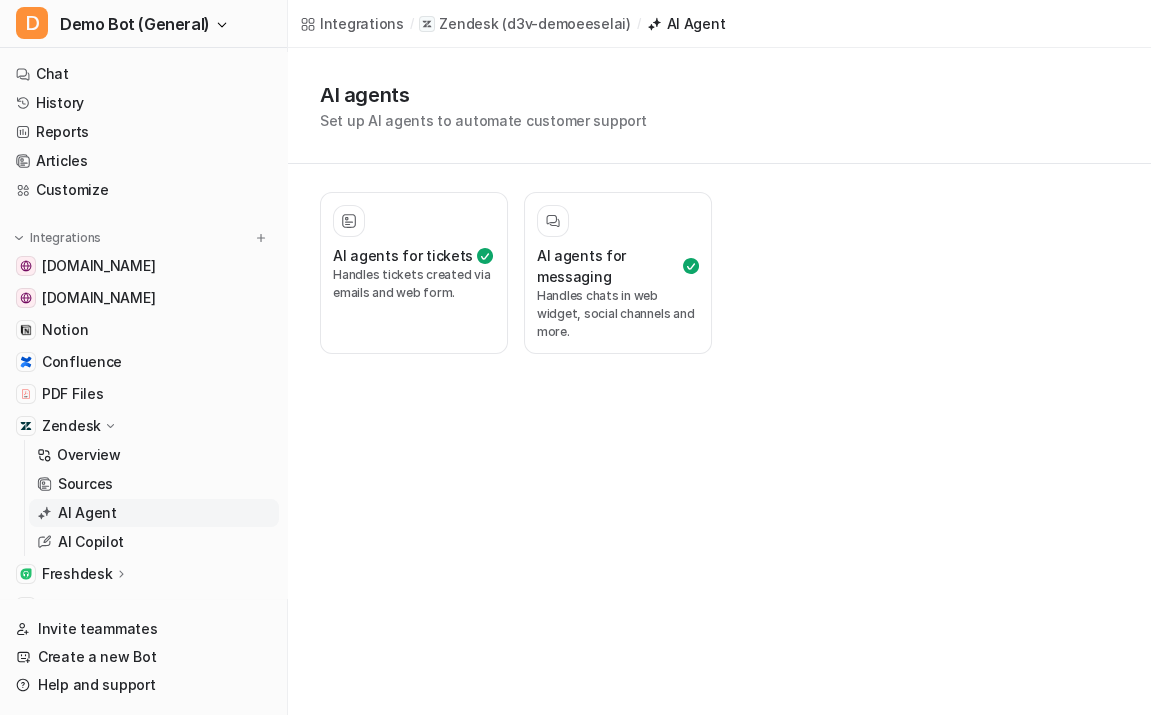 click on "Integrations / Zendesk ( d3v-demoeeselai ) / AI Agent AI agents Set up AI agents to automate customer support AI agents for tickets Handles tickets created via emails and web form. AI agents for messaging Handles chats in web widget, social channels and more." at bounding box center [575, 357] 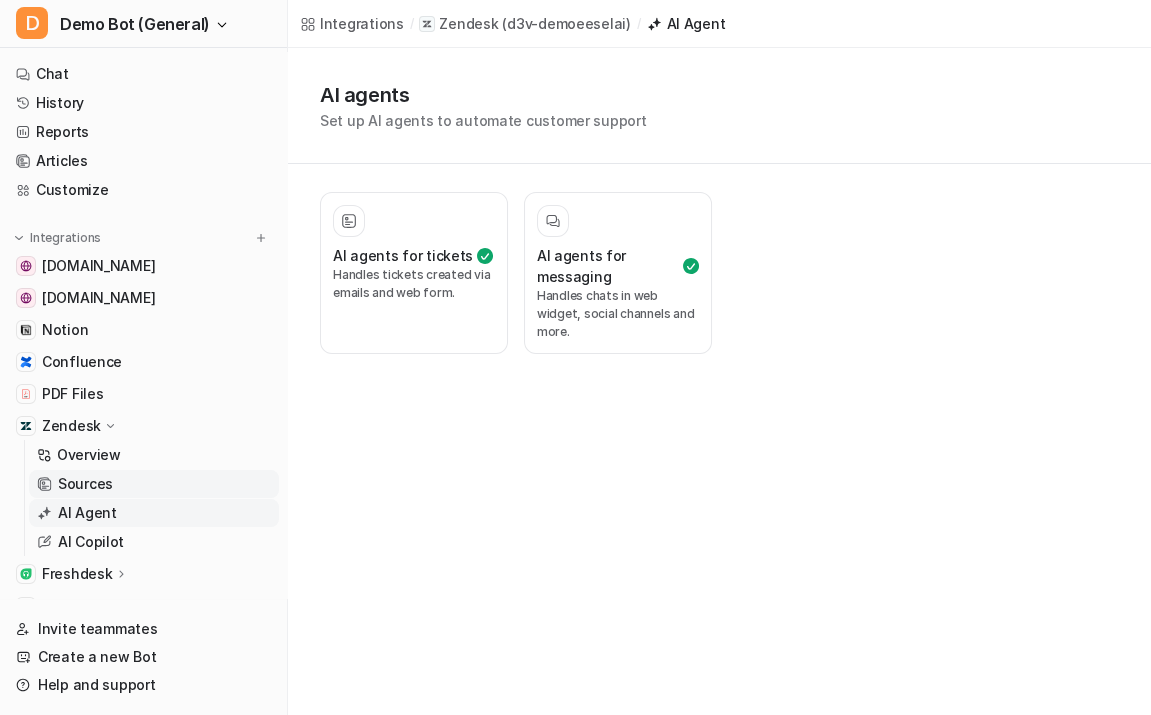 click on "Sources" at bounding box center (154, 484) 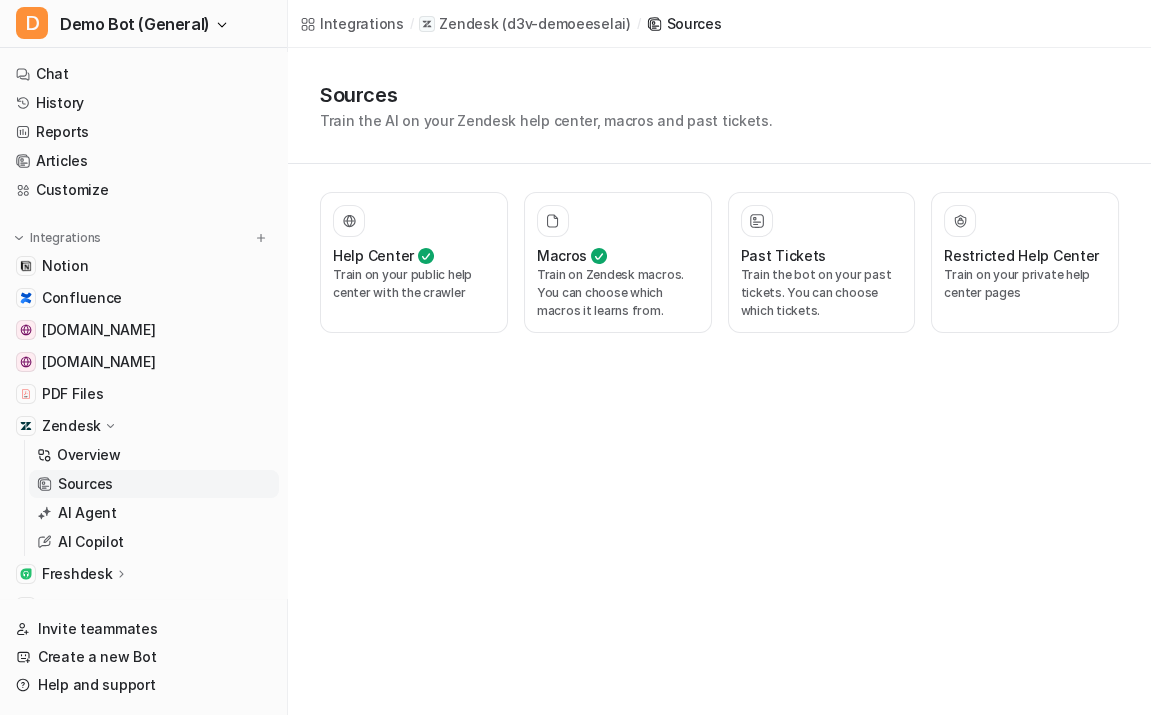 click on "Zendesk" at bounding box center [71, 426] 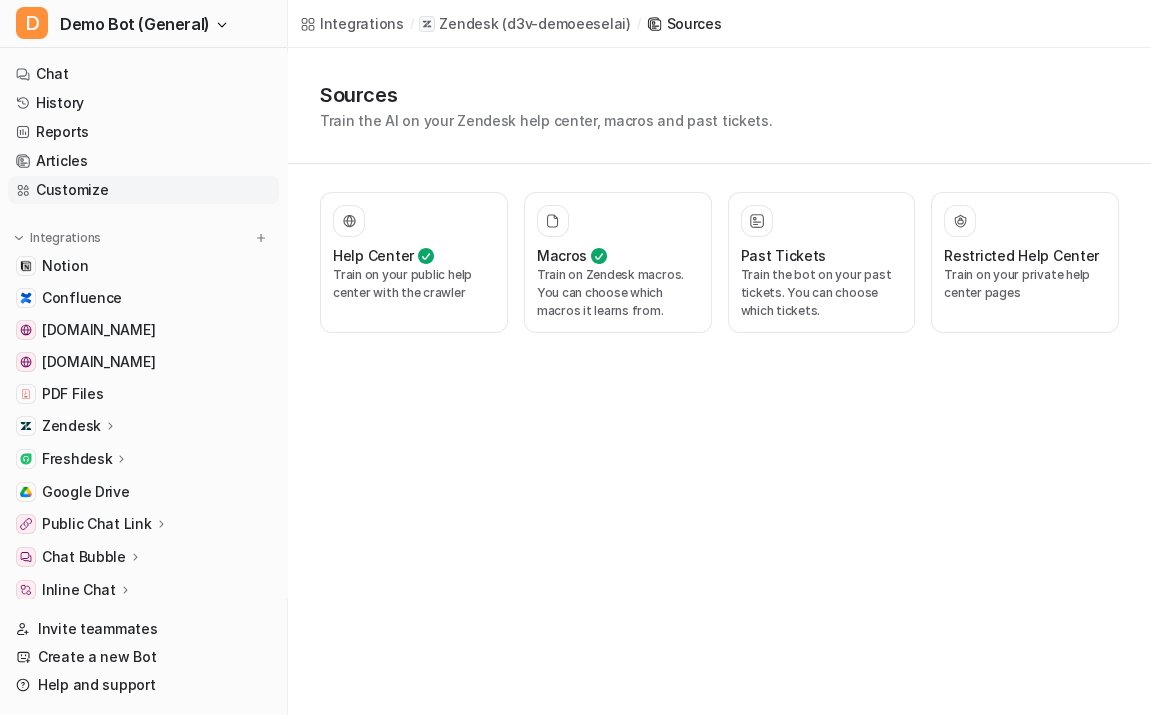 click on "Customize" at bounding box center (143, 190) 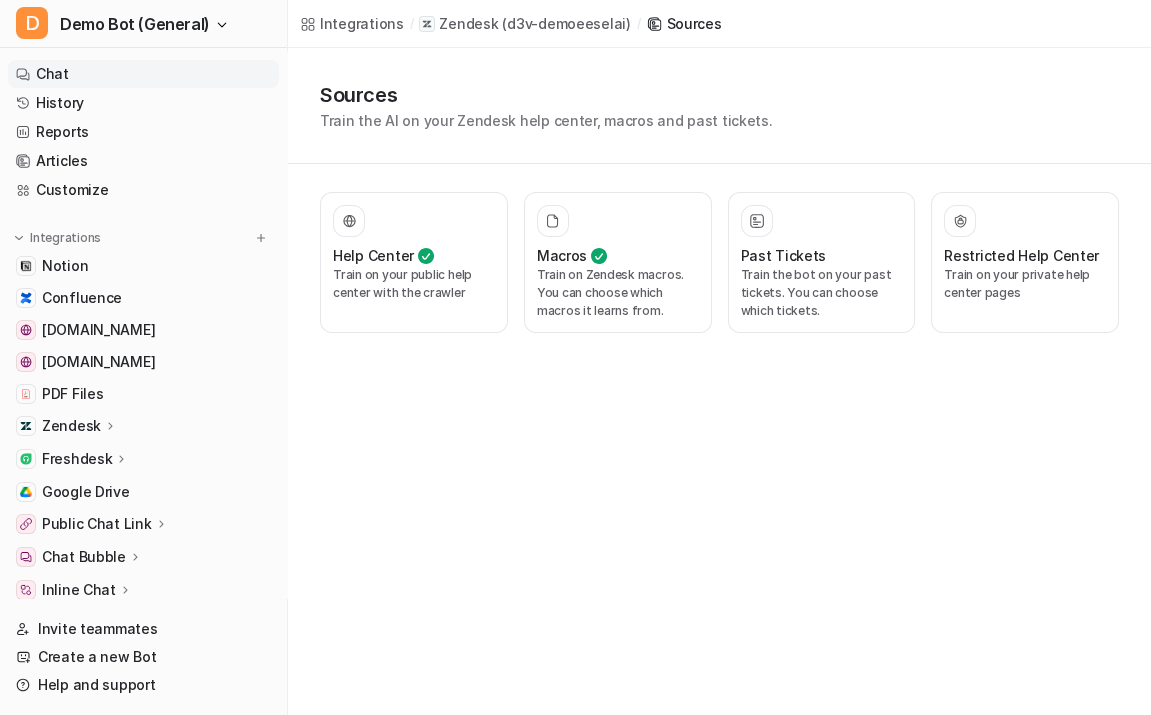 click on "Chat" at bounding box center (143, 74) 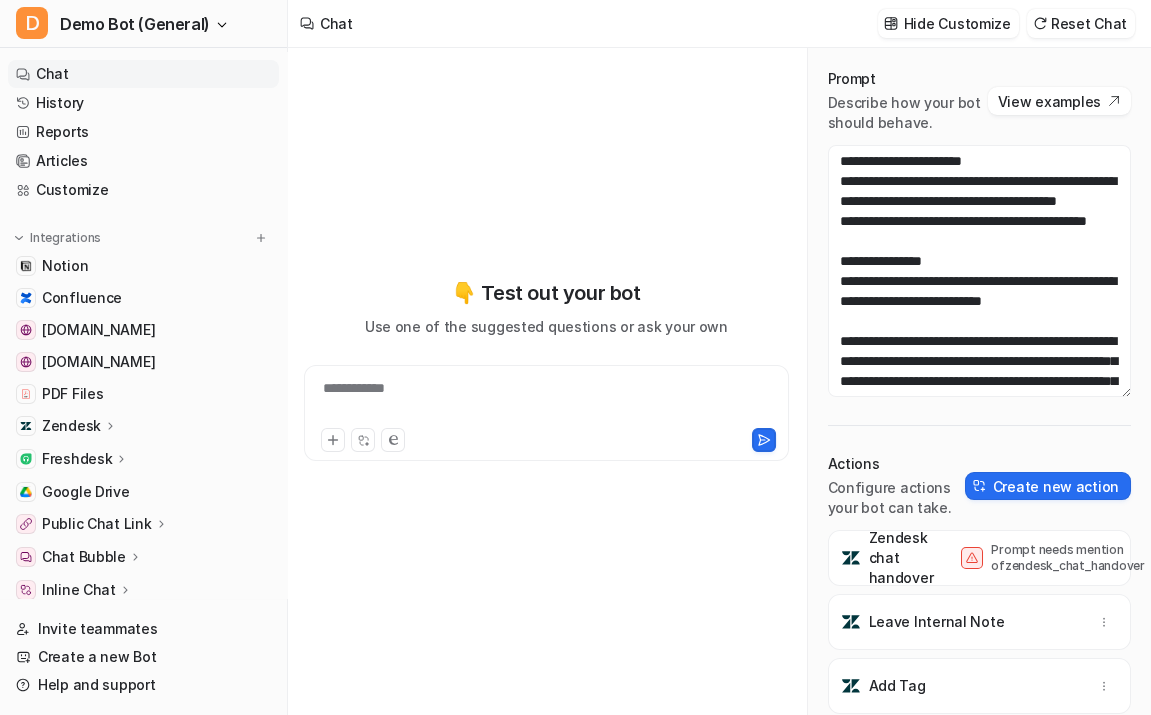 scroll, scrollTop: 73, scrollLeft: 0, axis: vertical 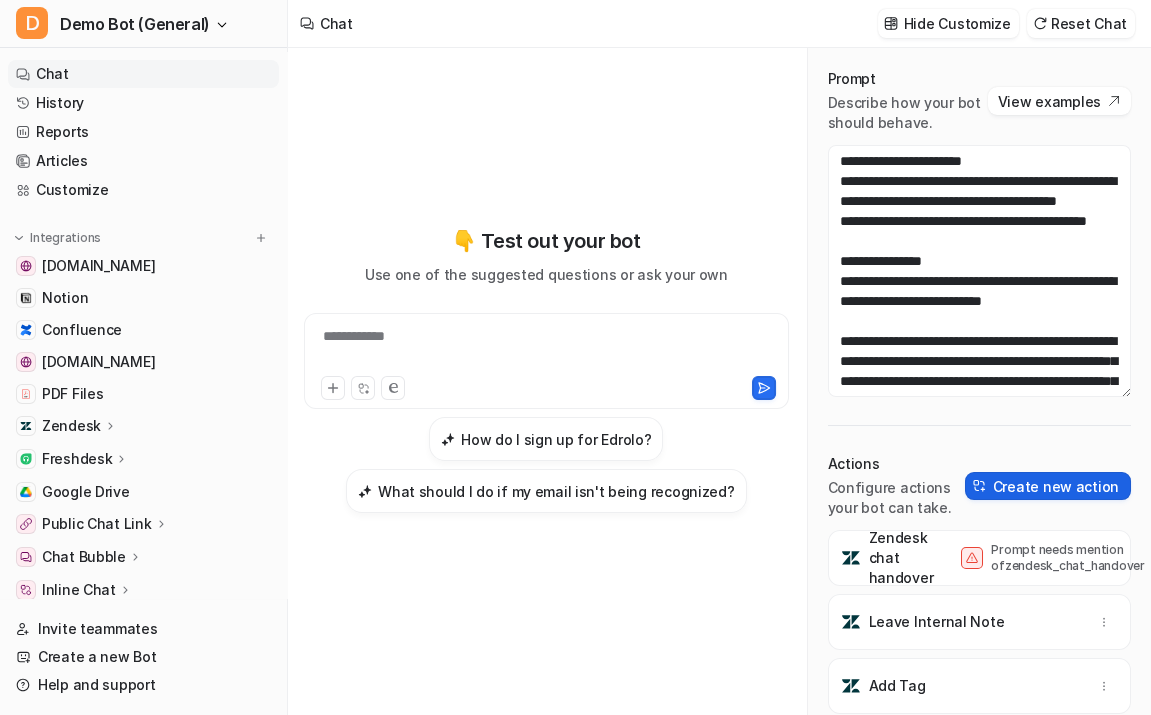 click on "Create new action" at bounding box center (1048, 486) 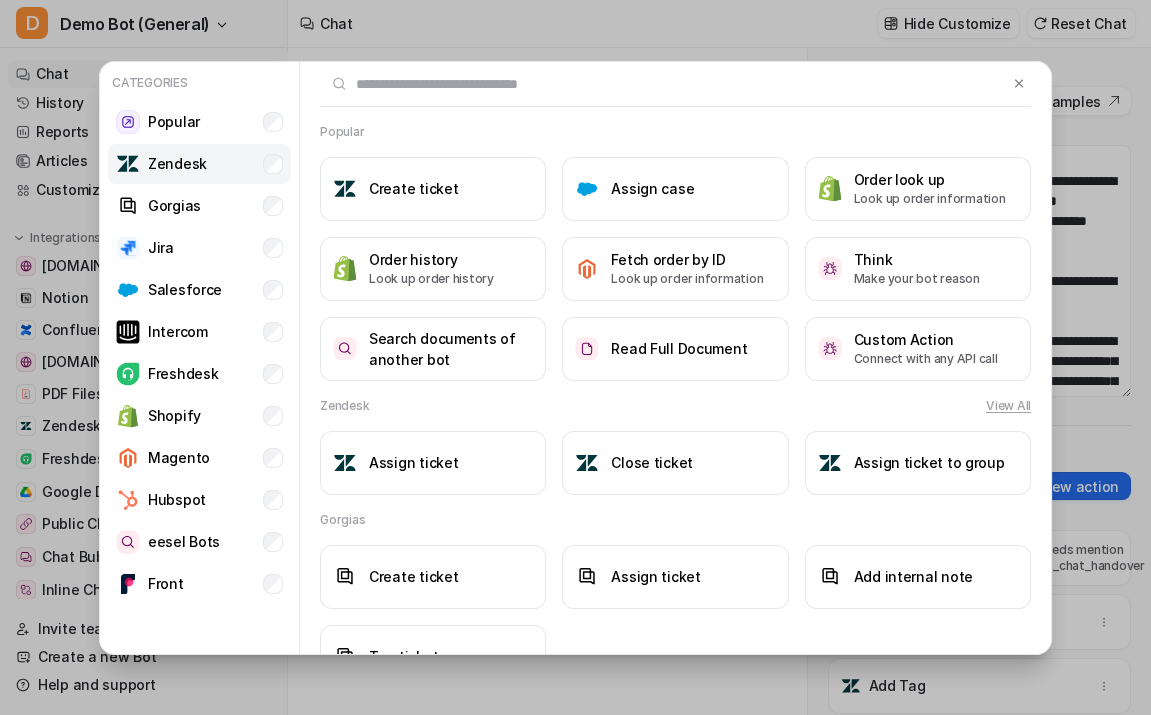 click on "Zendesk" at bounding box center [199, 164] 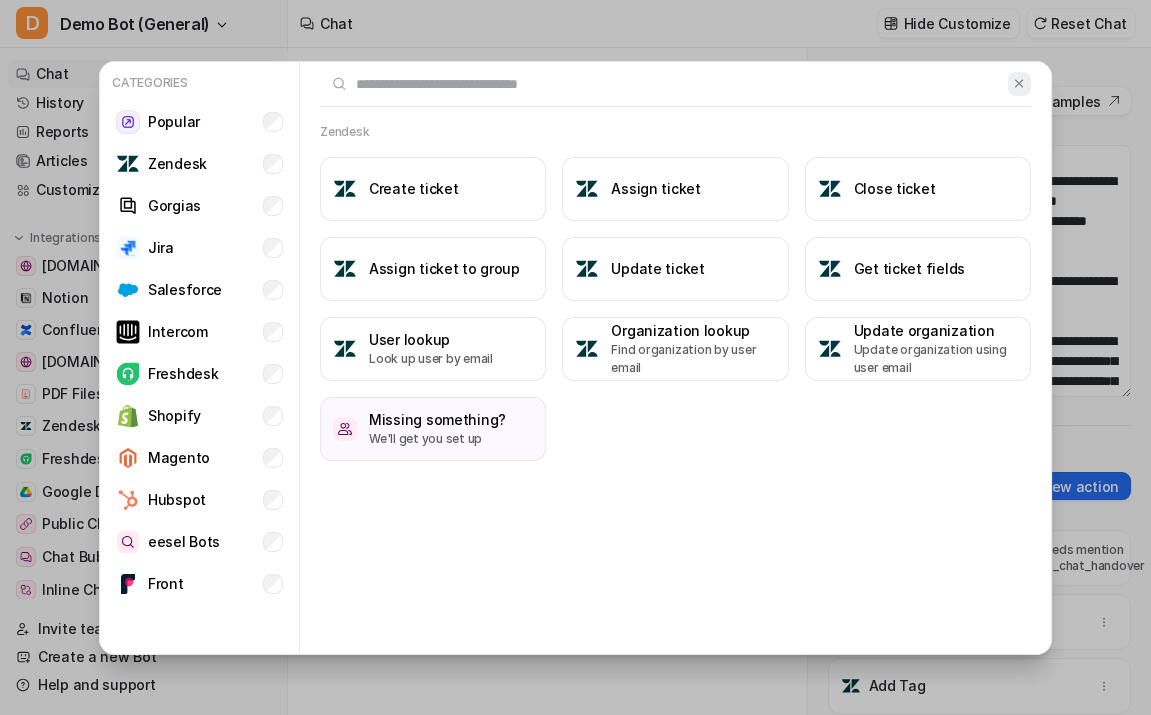 click at bounding box center [1019, 83] 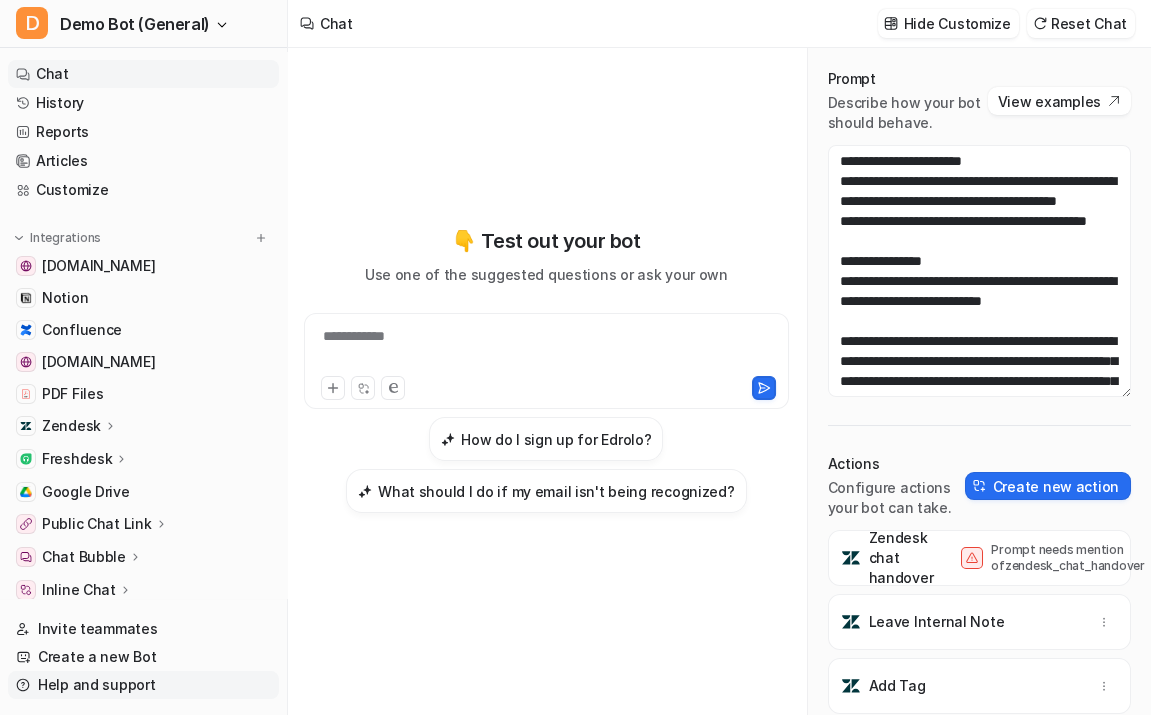 click on "Help and support" at bounding box center (143, 685) 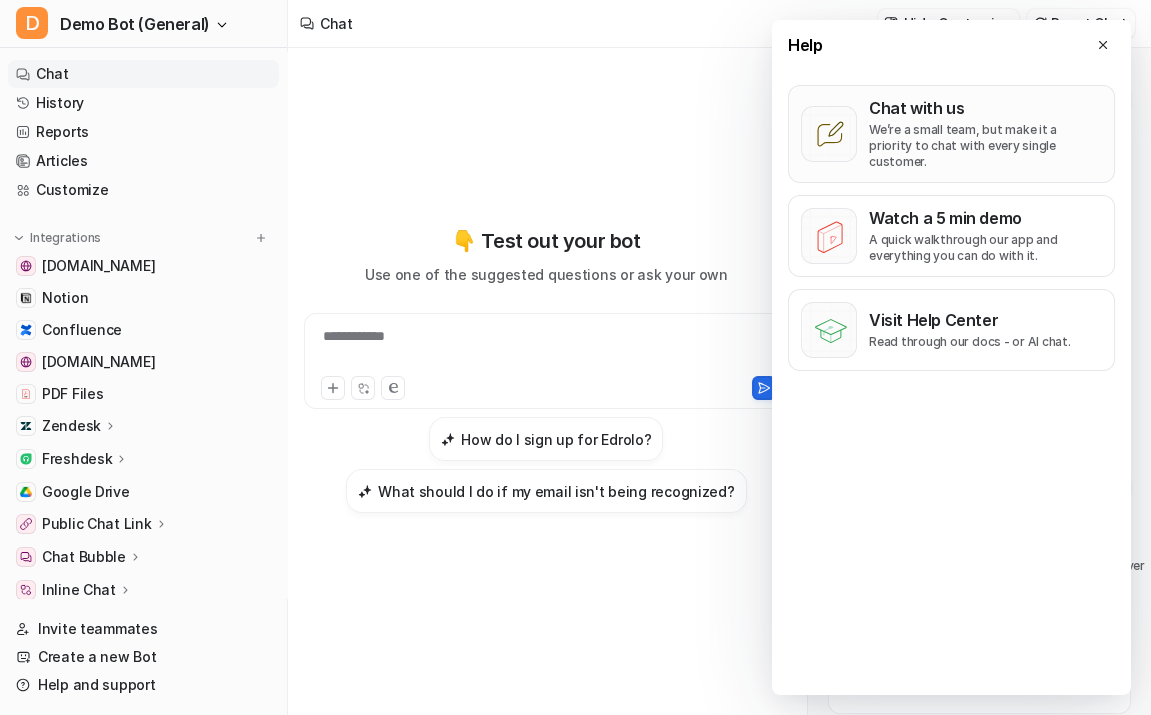 click on "We’re a small team, but make it a priority to chat with every single customer." at bounding box center [985, 146] 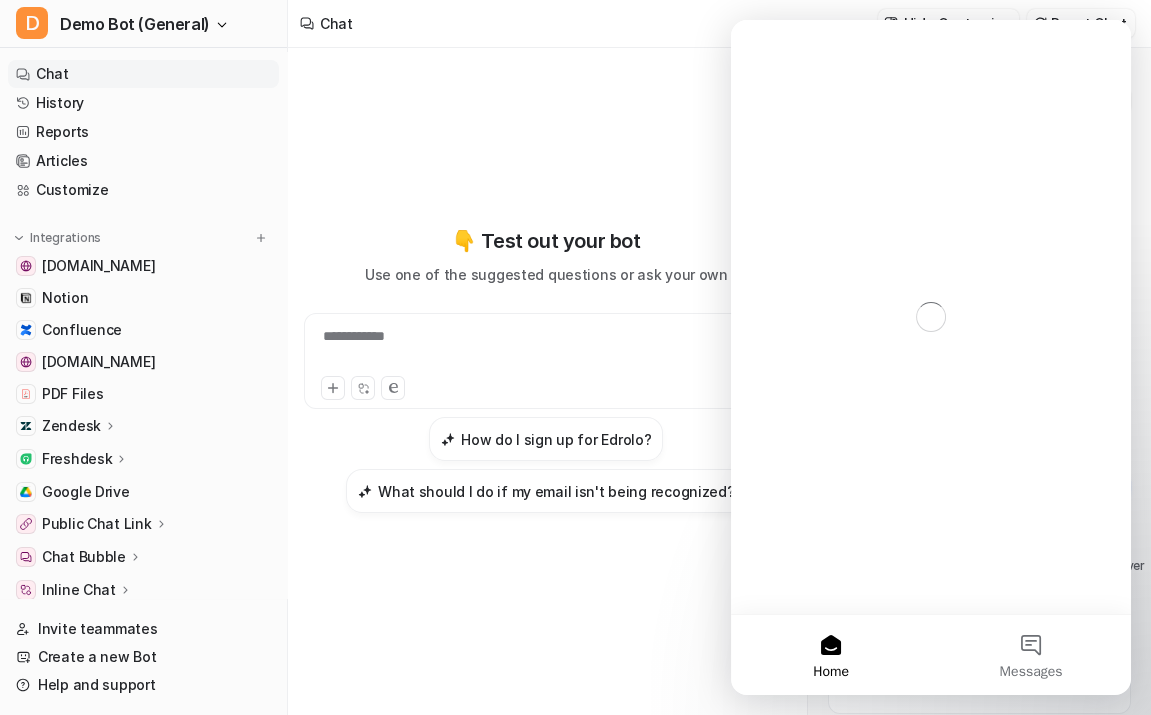 scroll, scrollTop: 0, scrollLeft: 0, axis: both 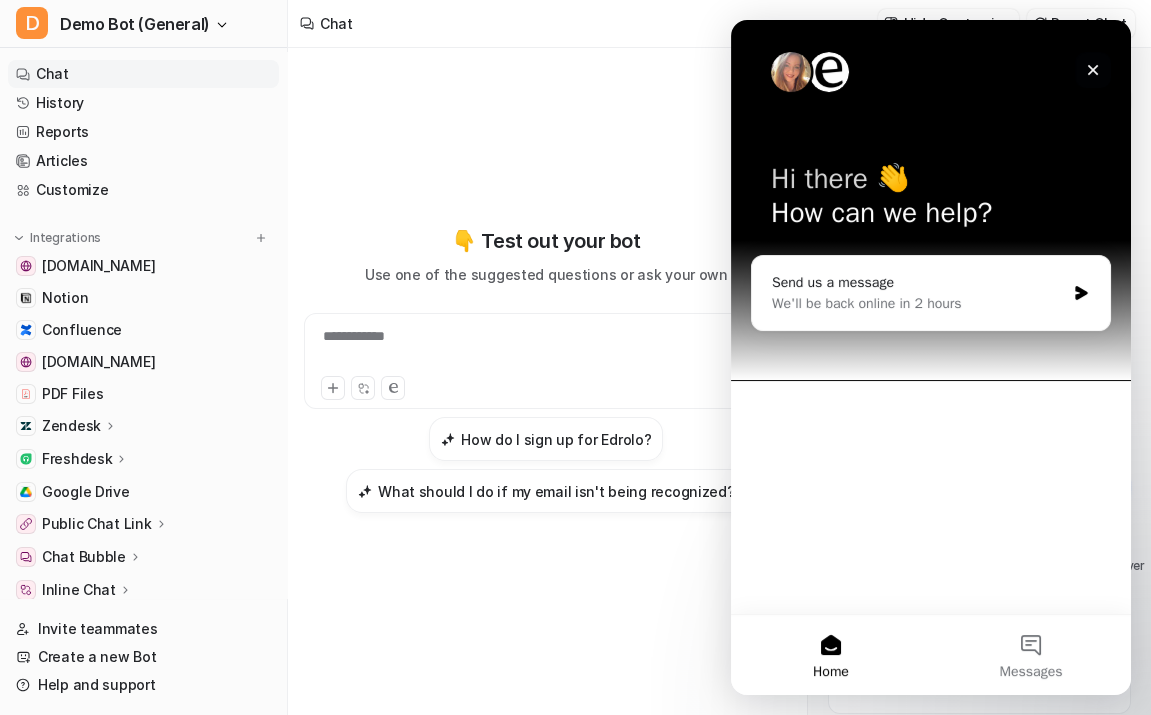 click 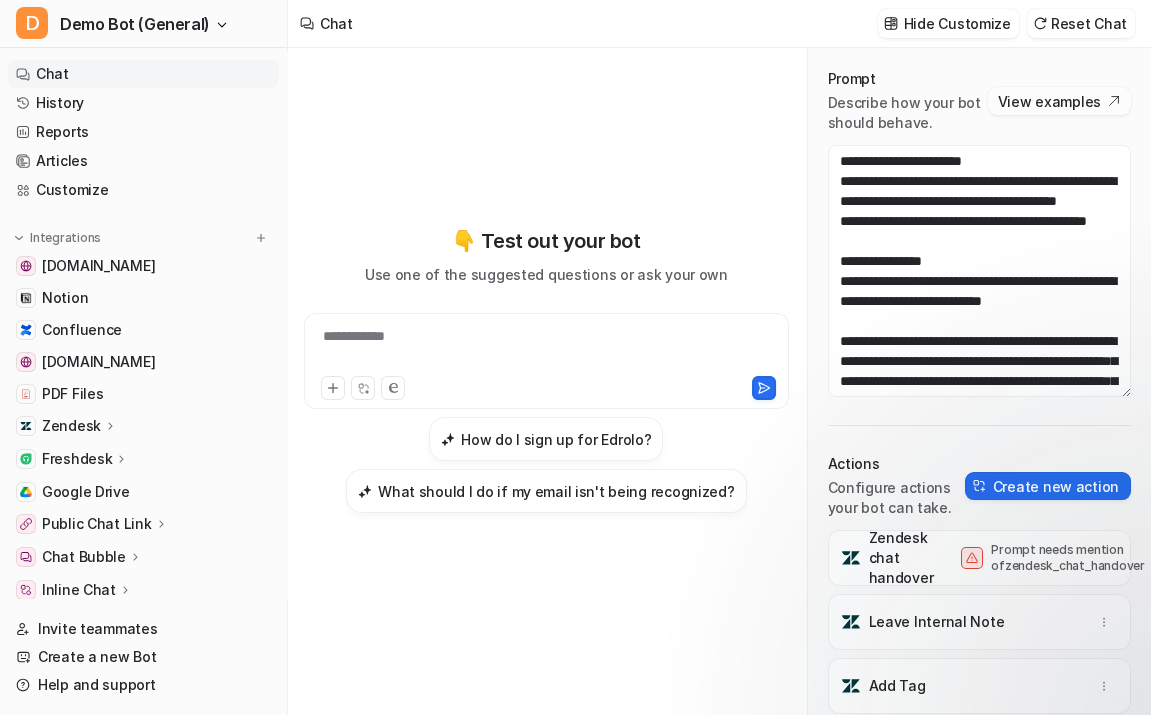 scroll, scrollTop: 0, scrollLeft: 0, axis: both 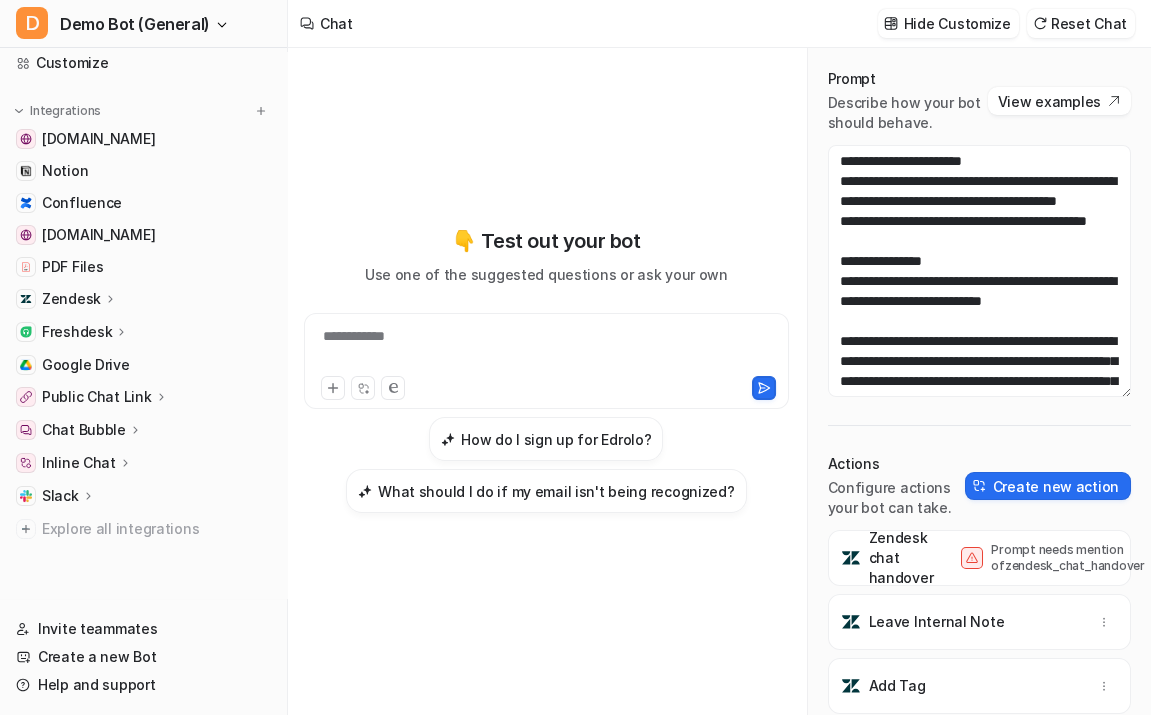 click on "**********" at bounding box center [546, 381] 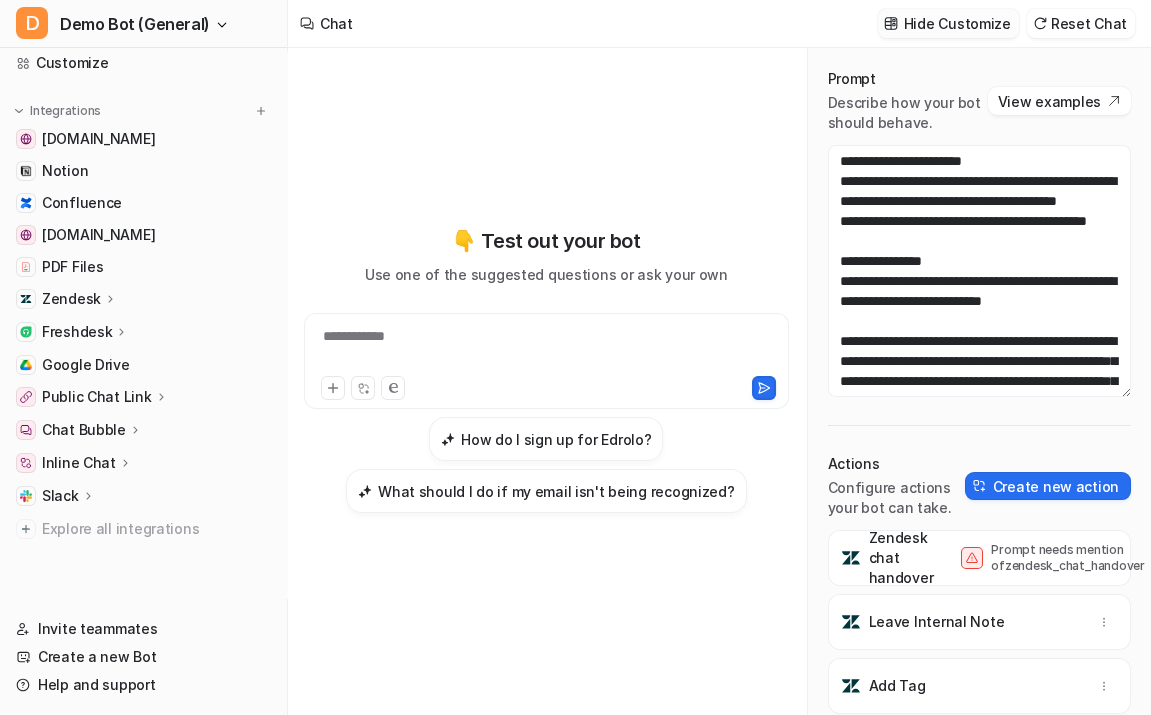 click on "Hide Customize" at bounding box center (957, 23) 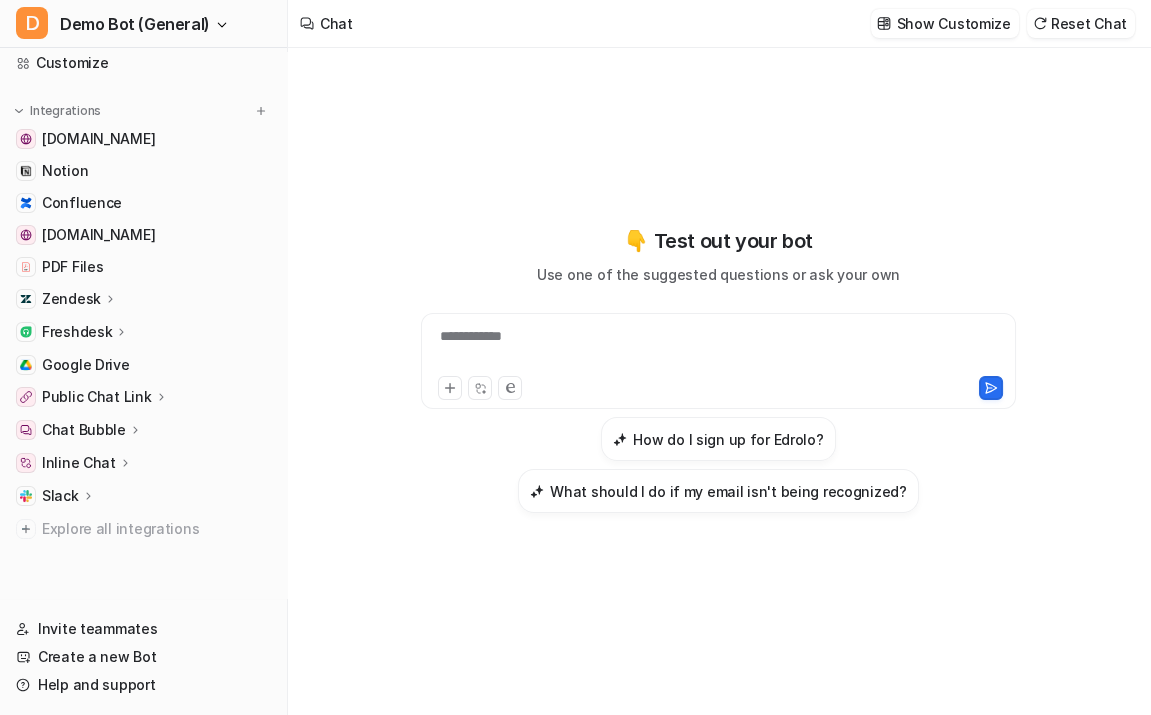 click on "**********" at bounding box center (719, 381) 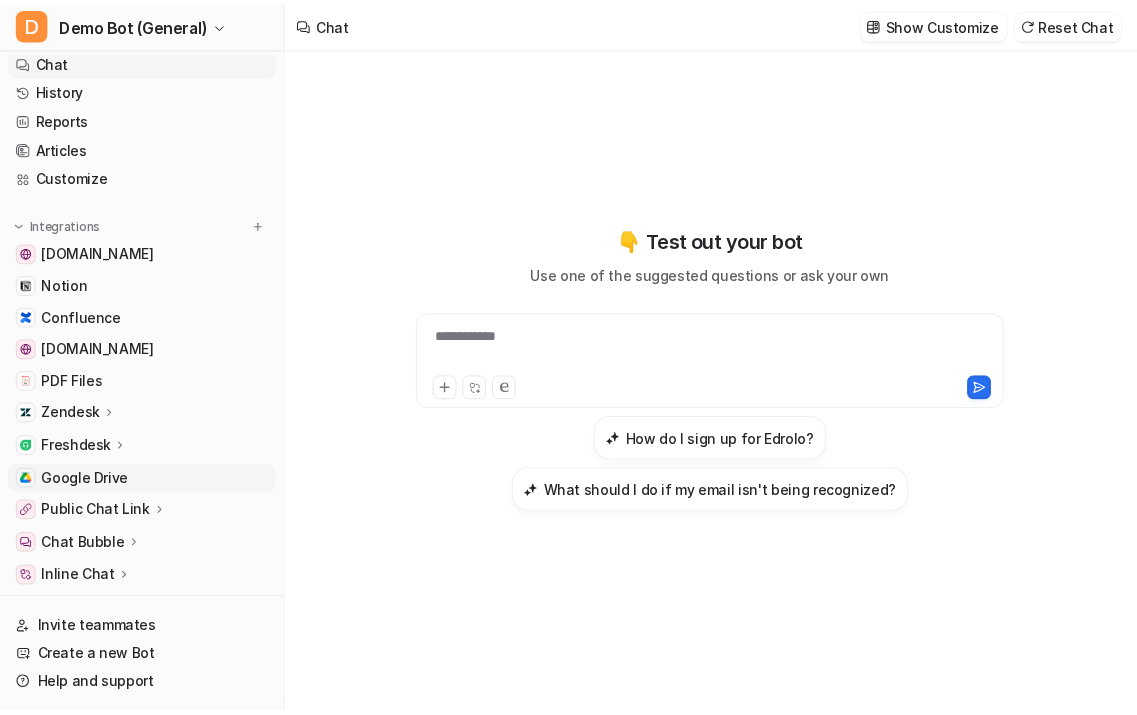 scroll, scrollTop: 0, scrollLeft: 0, axis: both 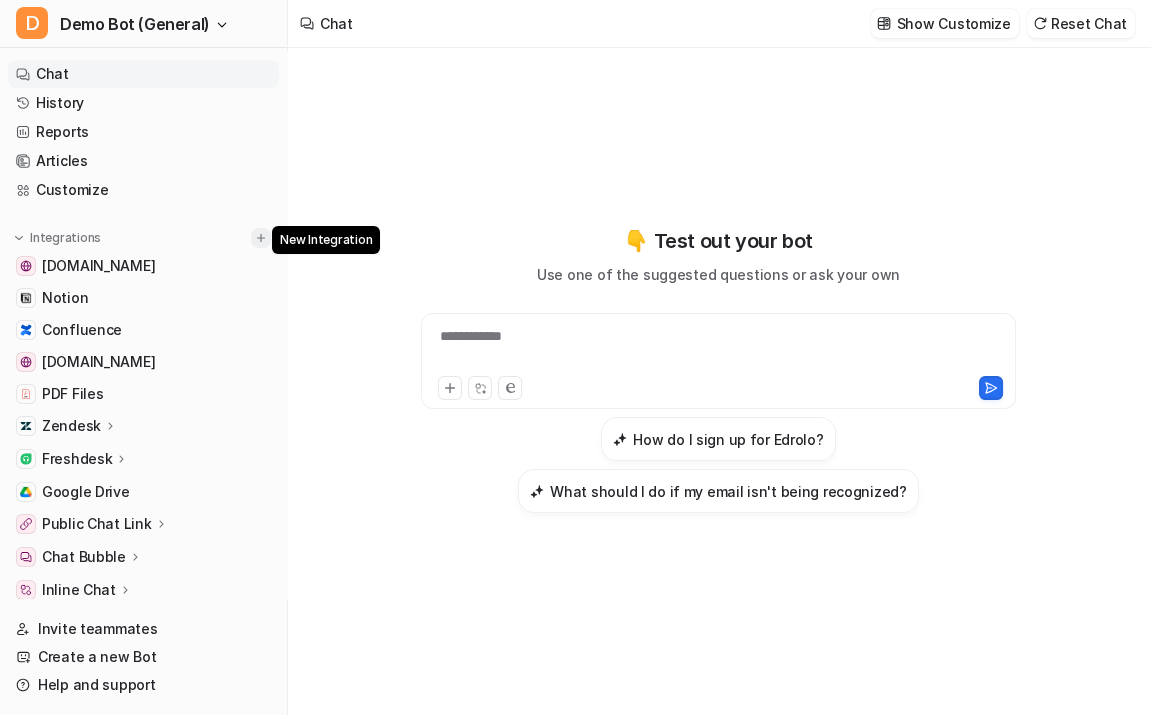 click at bounding box center [261, 238] 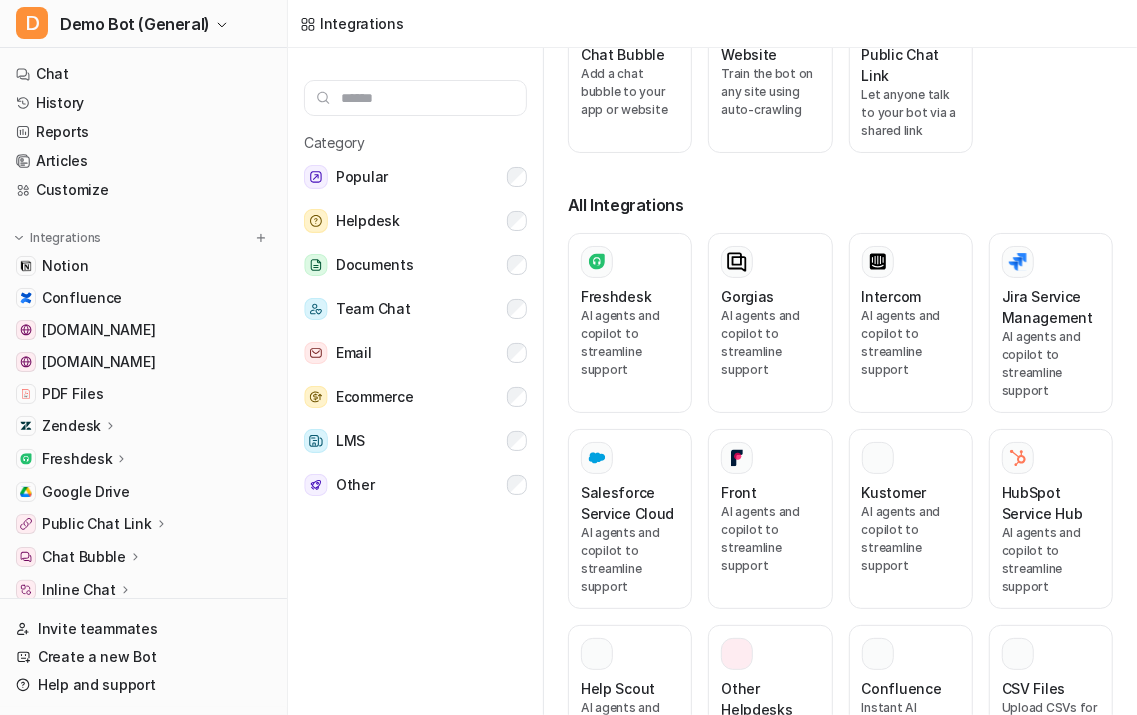 scroll, scrollTop: 379, scrollLeft: 0, axis: vertical 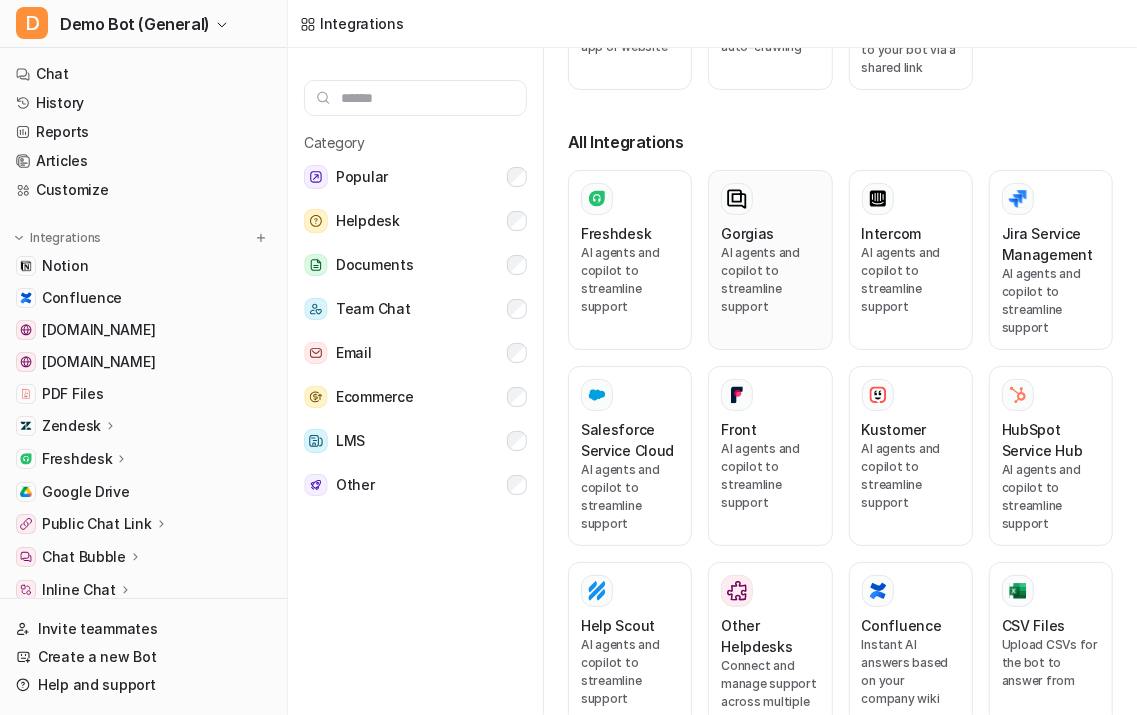 click on "AI agents and copilot to streamline support" at bounding box center (770, 280) 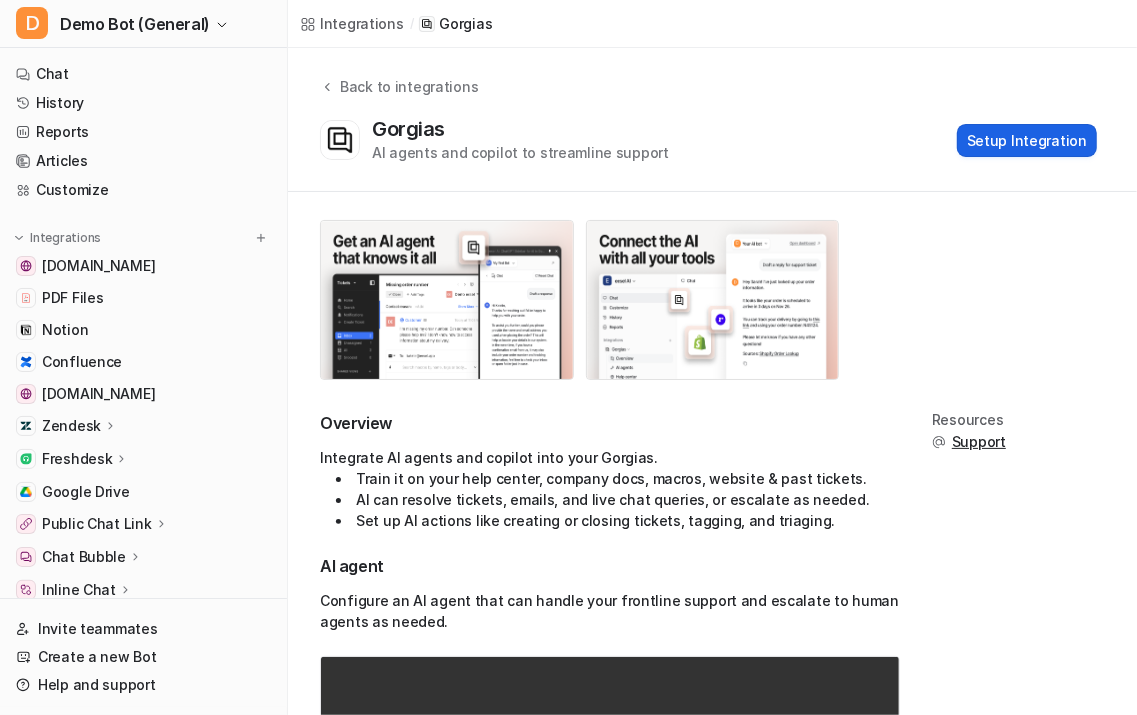 click on "Setup Integration" at bounding box center [1027, 140] 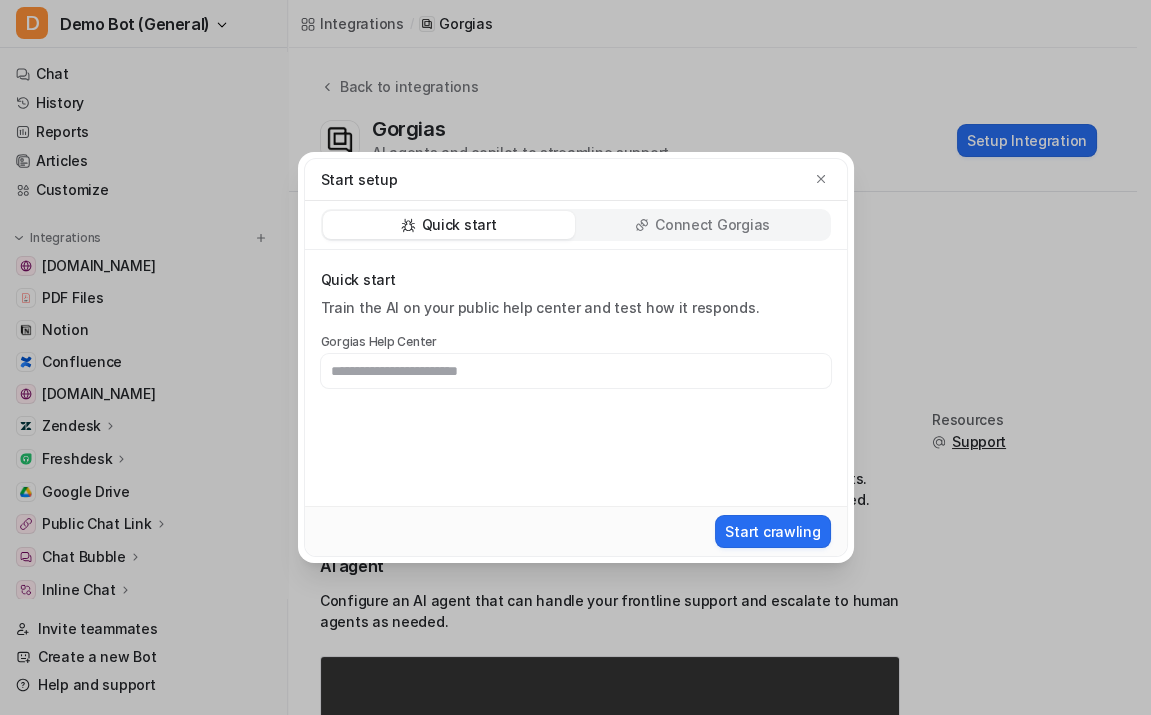 click on "Connect Gorgias" at bounding box center [712, 225] 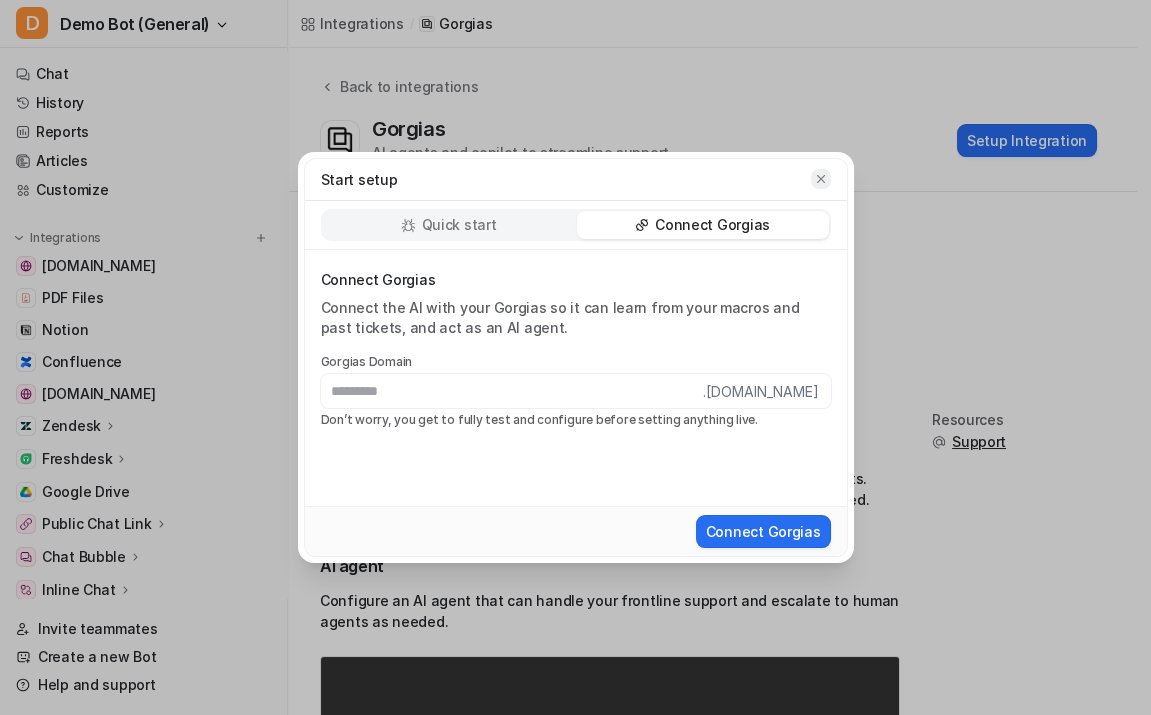 click 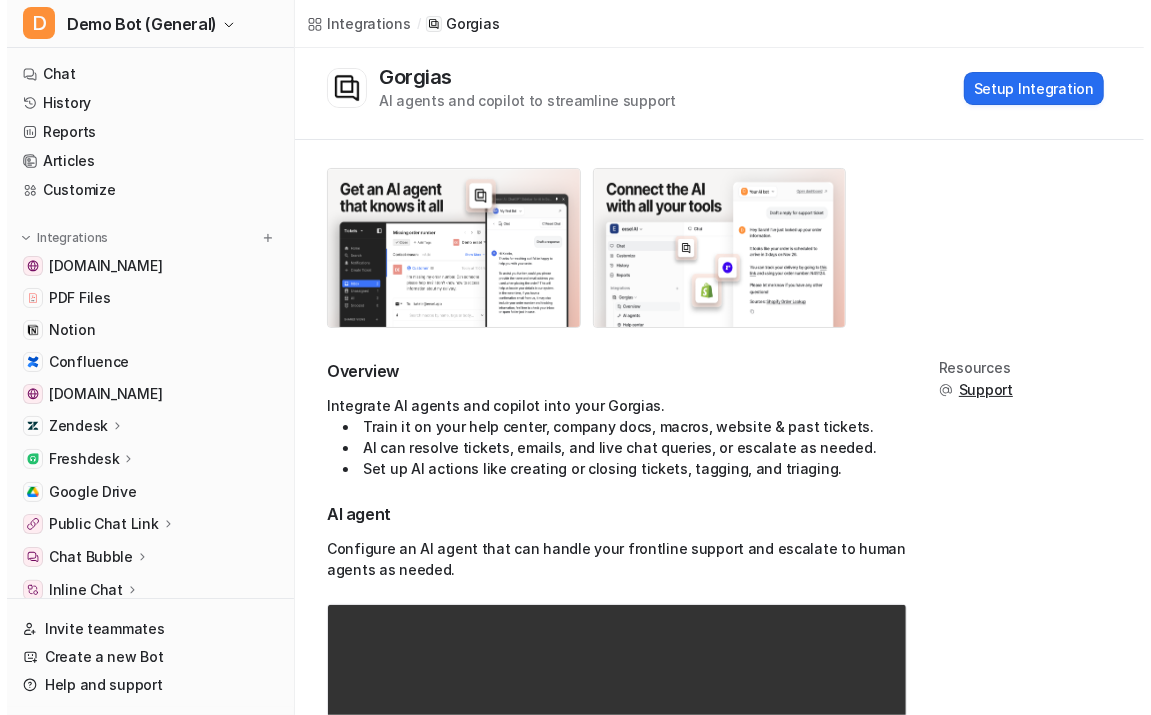 scroll, scrollTop: 0, scrollLeft: 0, axis: both 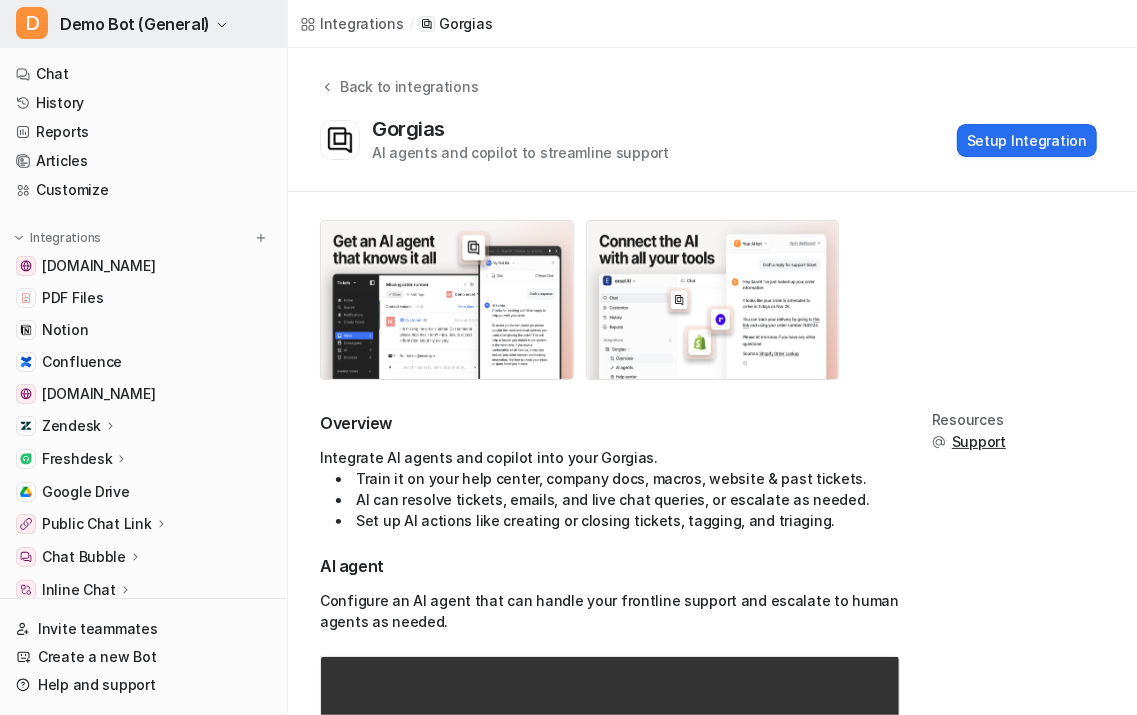 click on "Demo Bot (General)" at bounding box center [135, 24] 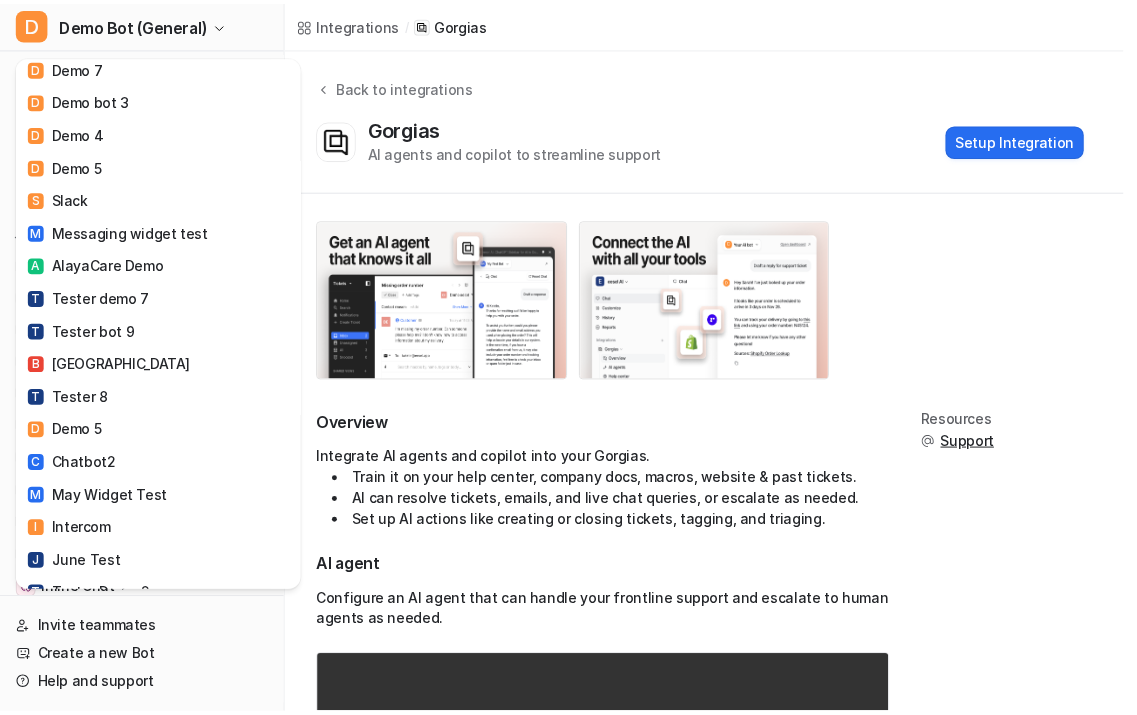 scroll, scrollTop: 727, scrollLeft: 0, axis: vertical 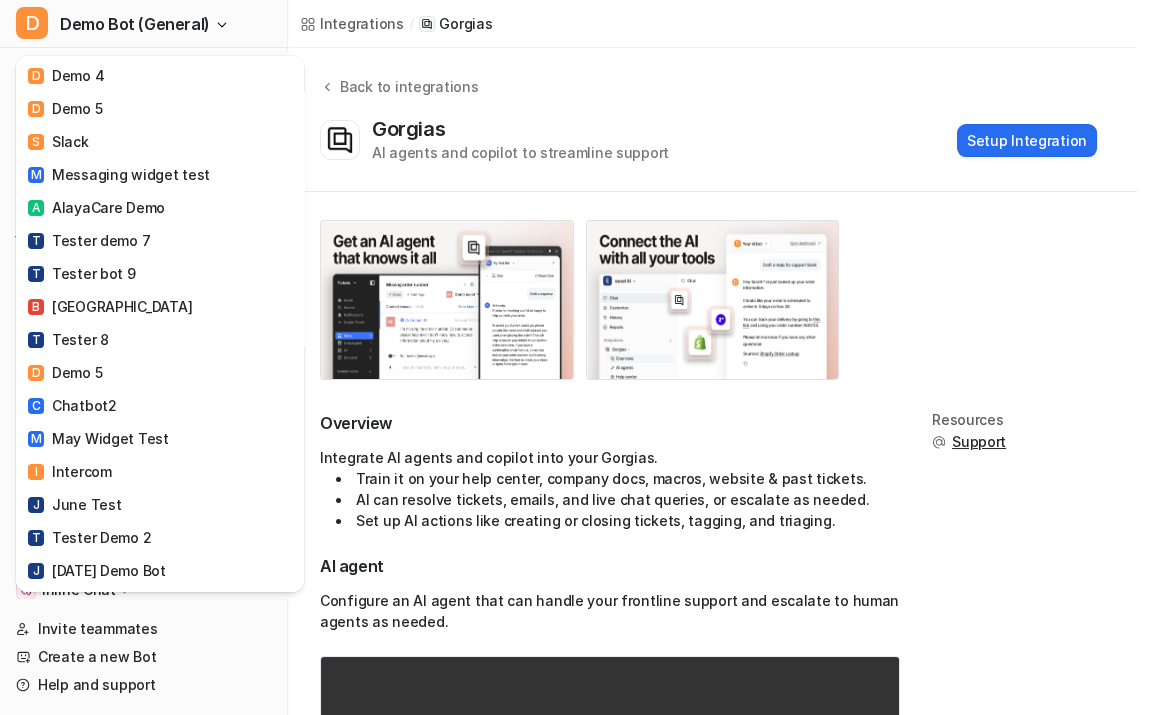 click on "D Demo Bot (General) C   Chatbot D   Demo Bot (Jira) D   Demo Bot (Freshdesk) D   Demo Bot (General) D   Demo Bot (Intercom) E   Everphone D   Demo bot [DATE] I   Influx E   eesel AI T   Testing Environment Bot D   Demo Bot (Confluence) S   Sentify T   Tester demo Q   Qualia D   Demo Bot (Gorgias)  D   Demo Drivestream Y   YourArt T   Test S   [PERSON_NAME] D   Demo Bot! D   Demo 7 D   Demo bot 3 D   Demo 4 D   Demo 5 S   Slack M   Messaging widget test A   AlayaCare Demo T   Tester demo 7 T   Tester bot 9 B   Belmont Village T   Tester 8 D   Demo 5 C   Chatbot2 M   May Widget Test I   Intercom J   June Test T   Tester Demo 2 J   [DATE] Demo Bot D   Demo 9 D   Demo call L   Lotte Demo D   demo 10 D   Demo 13 A   Airtree D   Demo 14 T   Tester 7 N   newbie D   Demo 18 D   Demo 20 T   Tulipa C   Celeritech G   Gorgias R   Rise Vision Demo Bot D   Demo 100 Z   Zendesk Learning Test S   Shopify Bot S   syupport testing D   Dirtea demo S   Sayanchor Z   Zendesk Fresh Install Flow 31/3 C   Covergenius A   Settings Chat" at bounding box center (568, 357) 